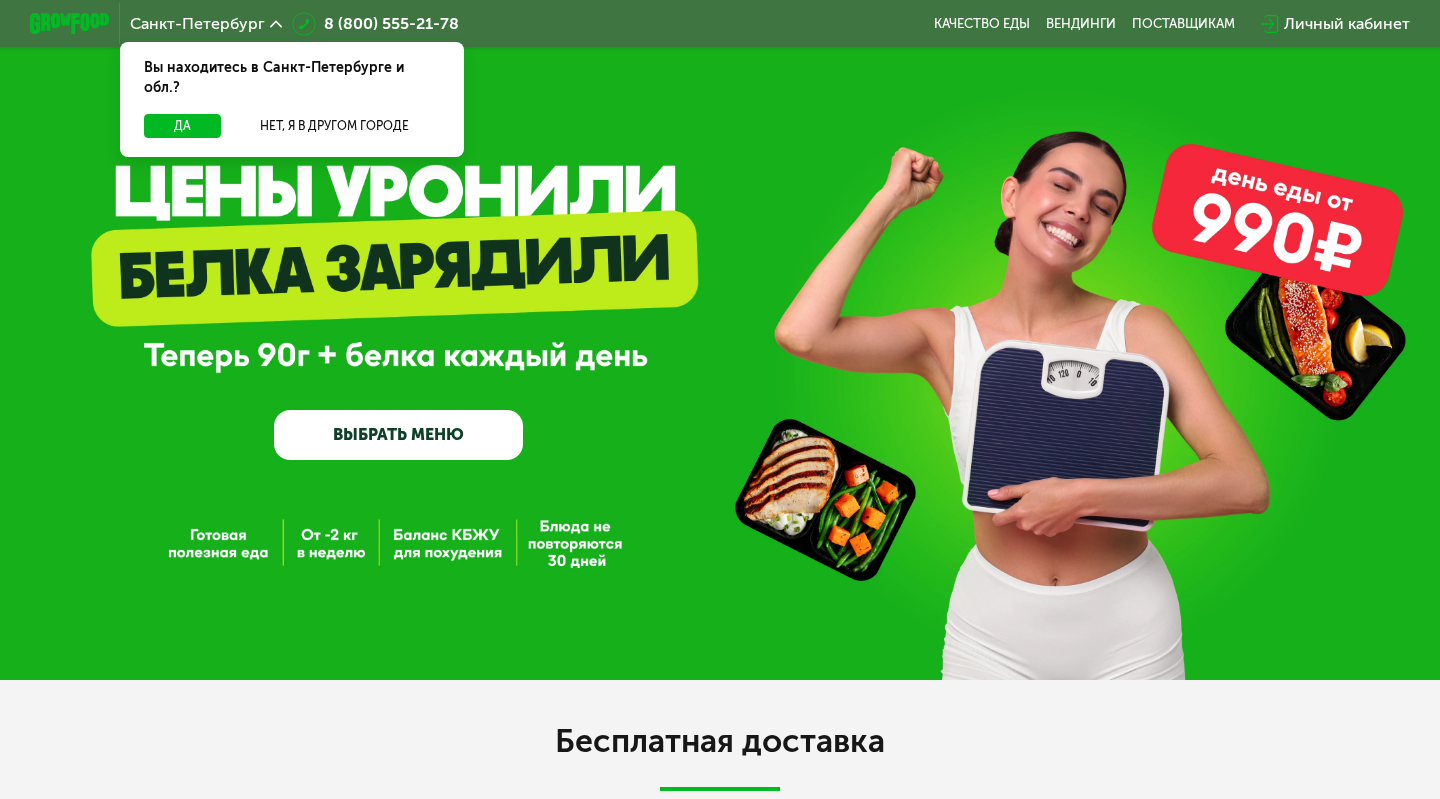 scroll, scrollTop: 0, scrollLeft: 0, axis: both 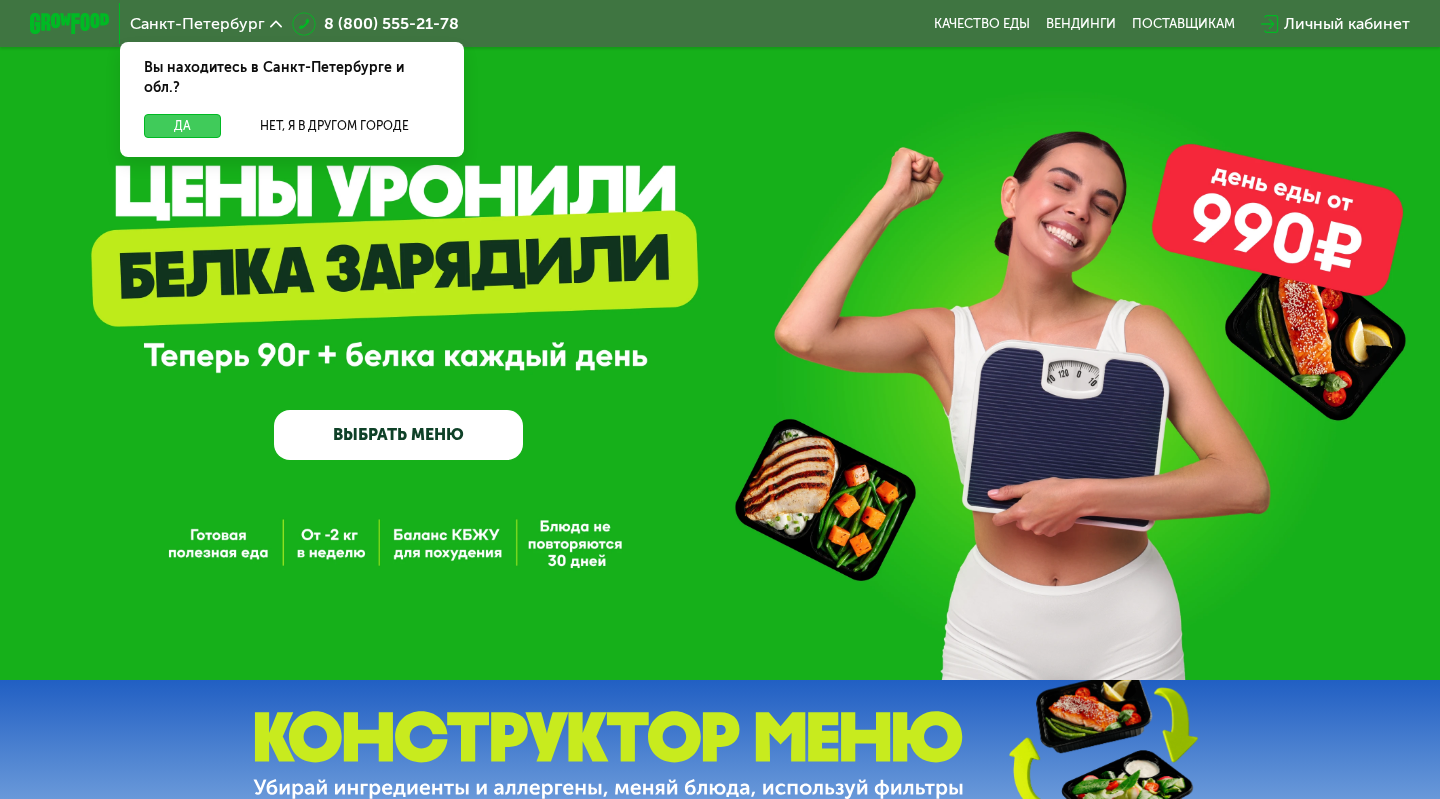 click on "Да" at bounding box center [182, 126] 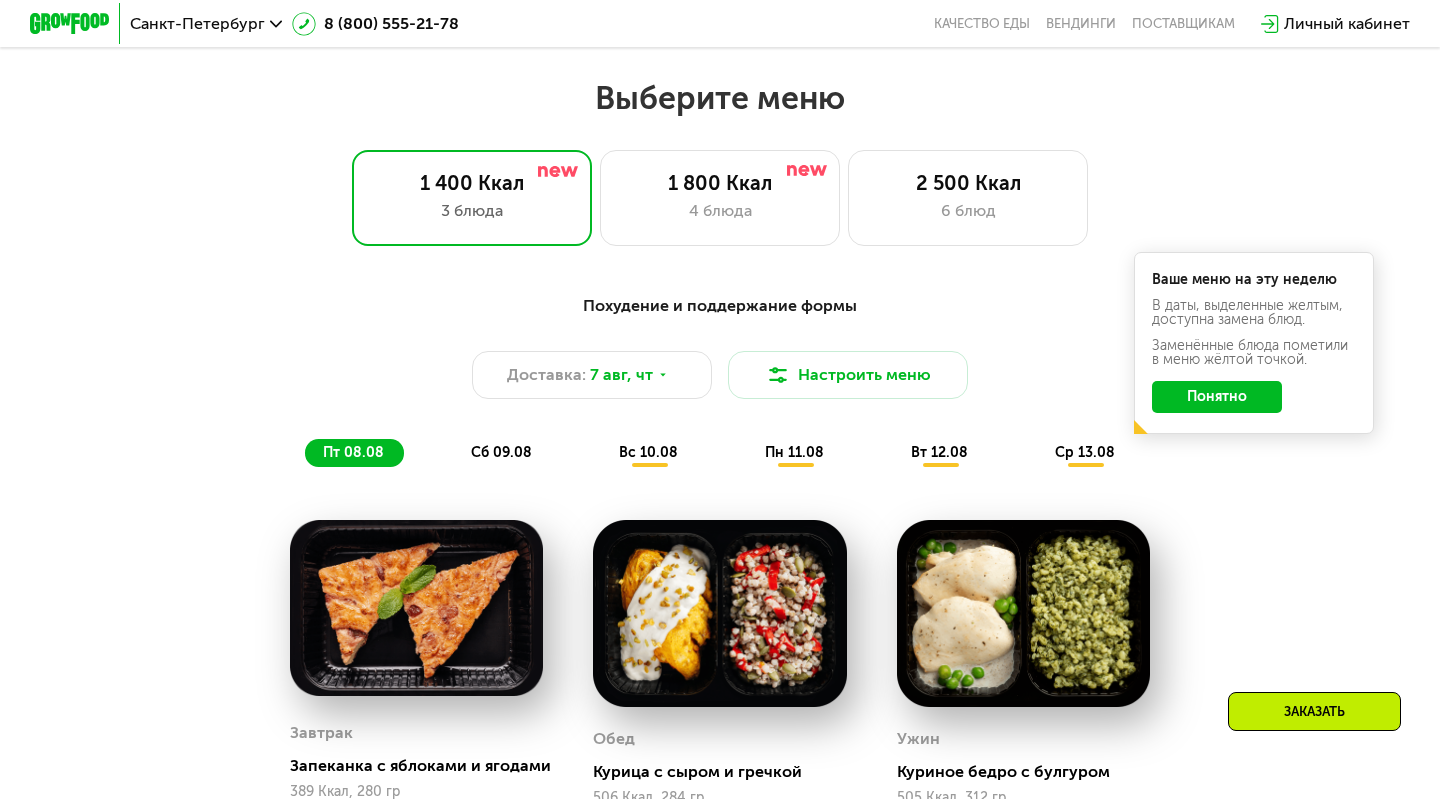 scroll, scrollTop: 821, scrollLeft: 0, axis: vertical 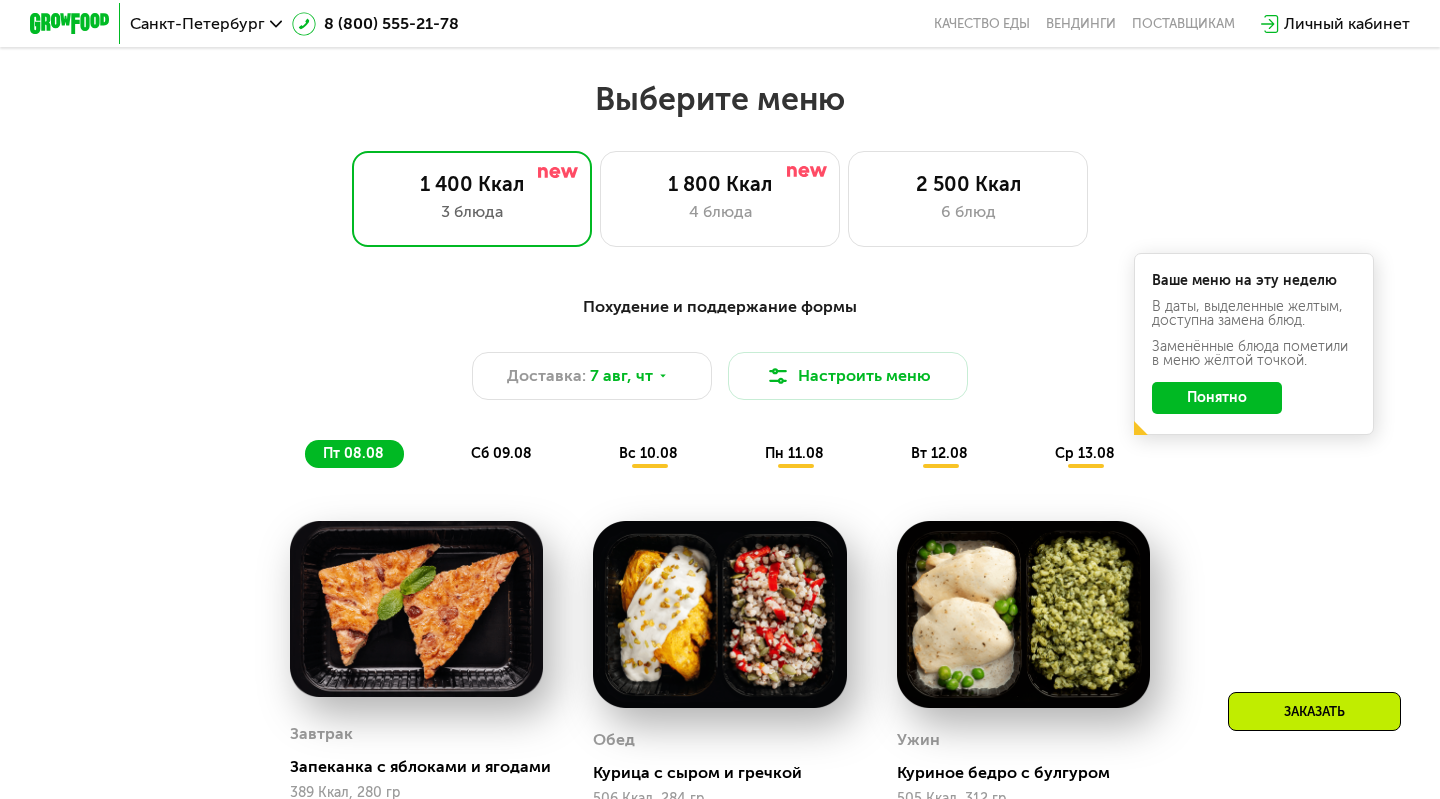 click on "Понятно" 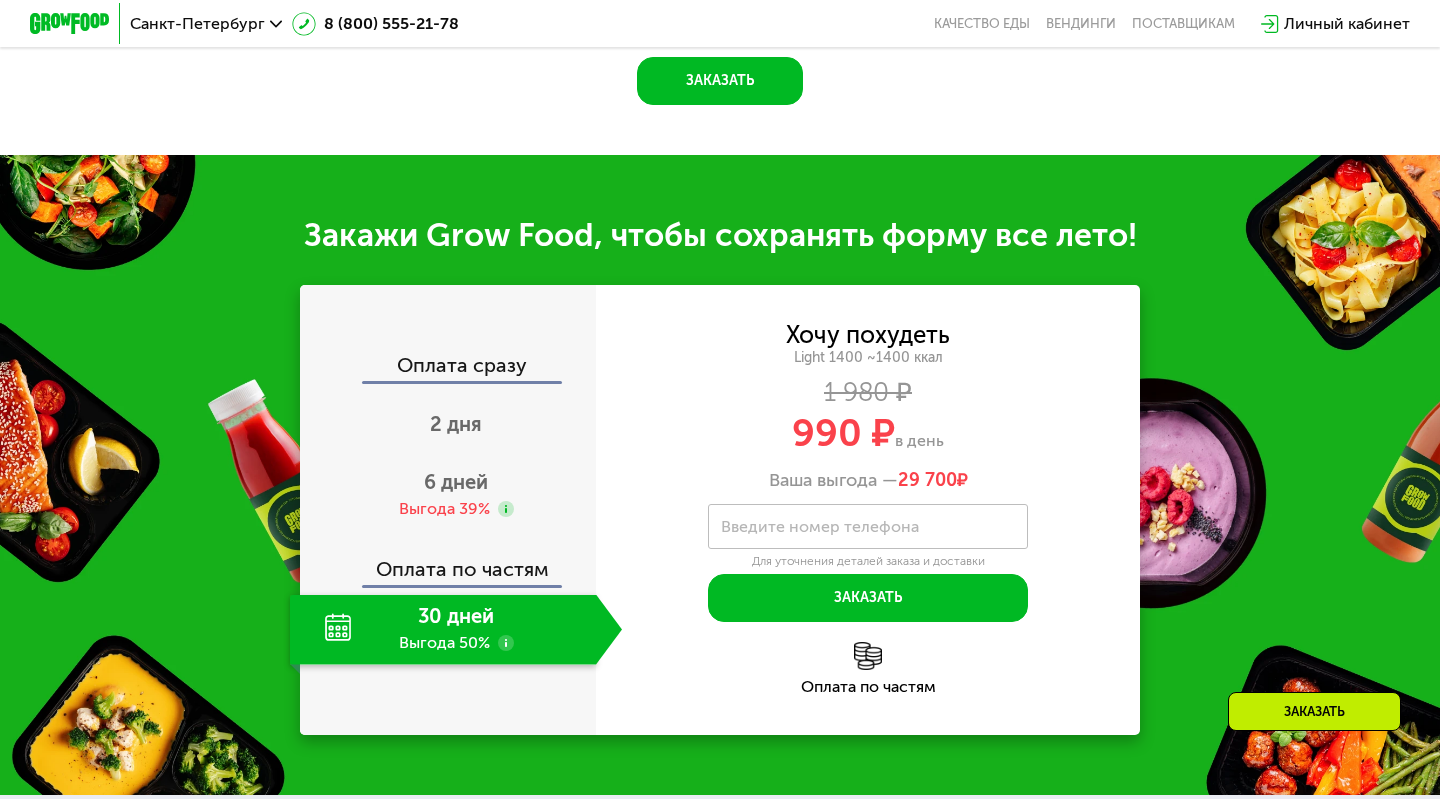 scroll, scrollTop: 1834, scrollLeft: 0, axis: vertical 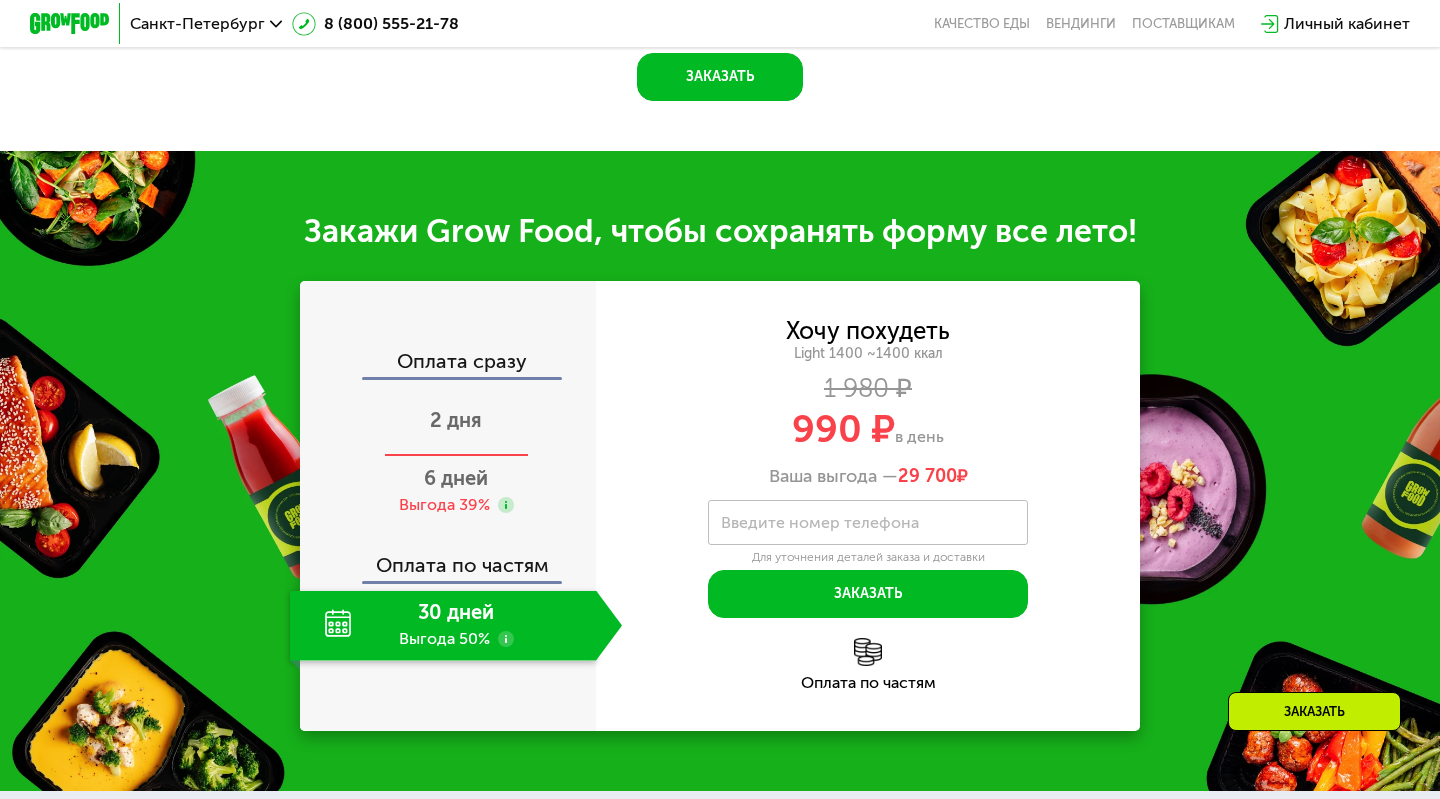 click on "2 дня" at bounding box center [456, 420] 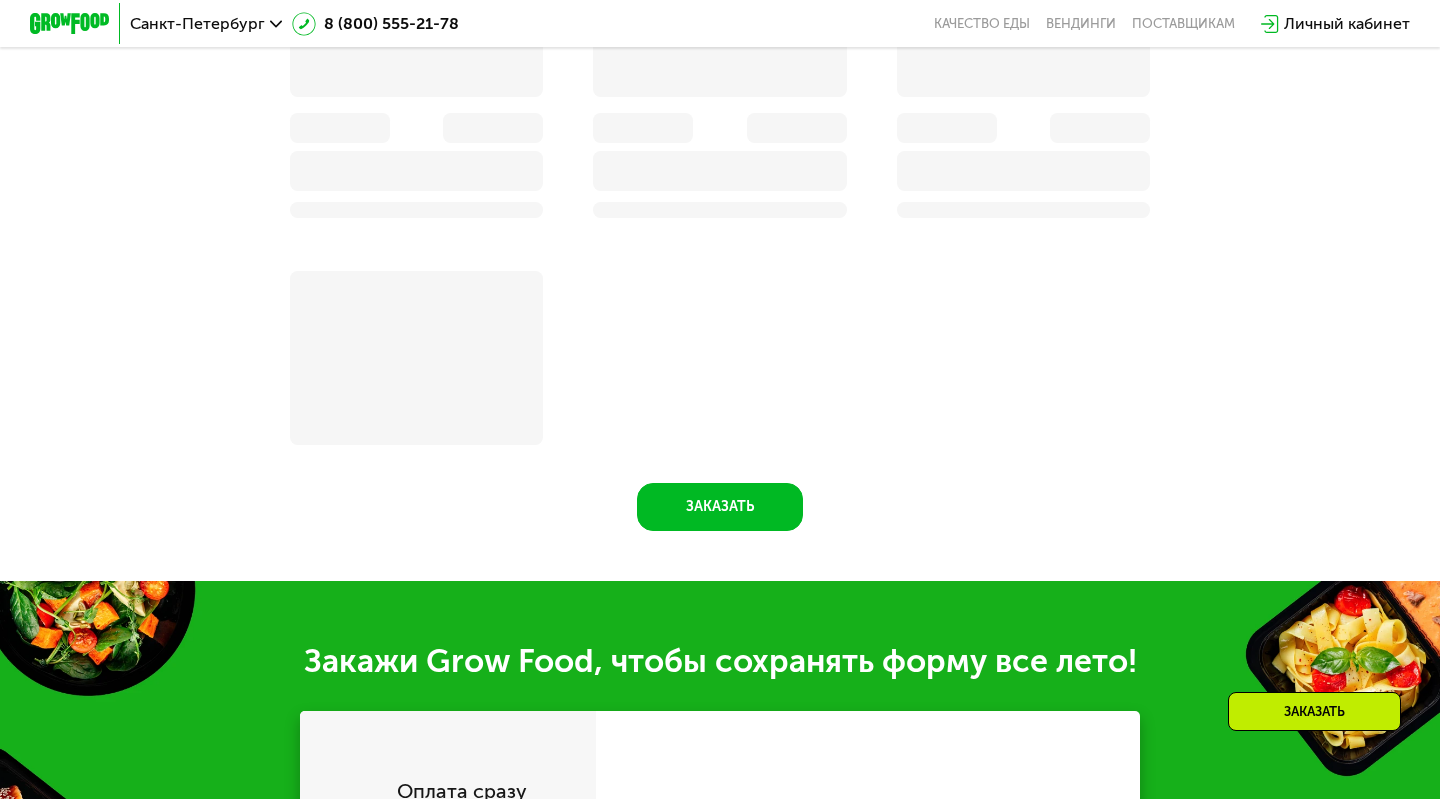 scroll, scrollTop: 2261, scrollLeft: 0, axis: vertical 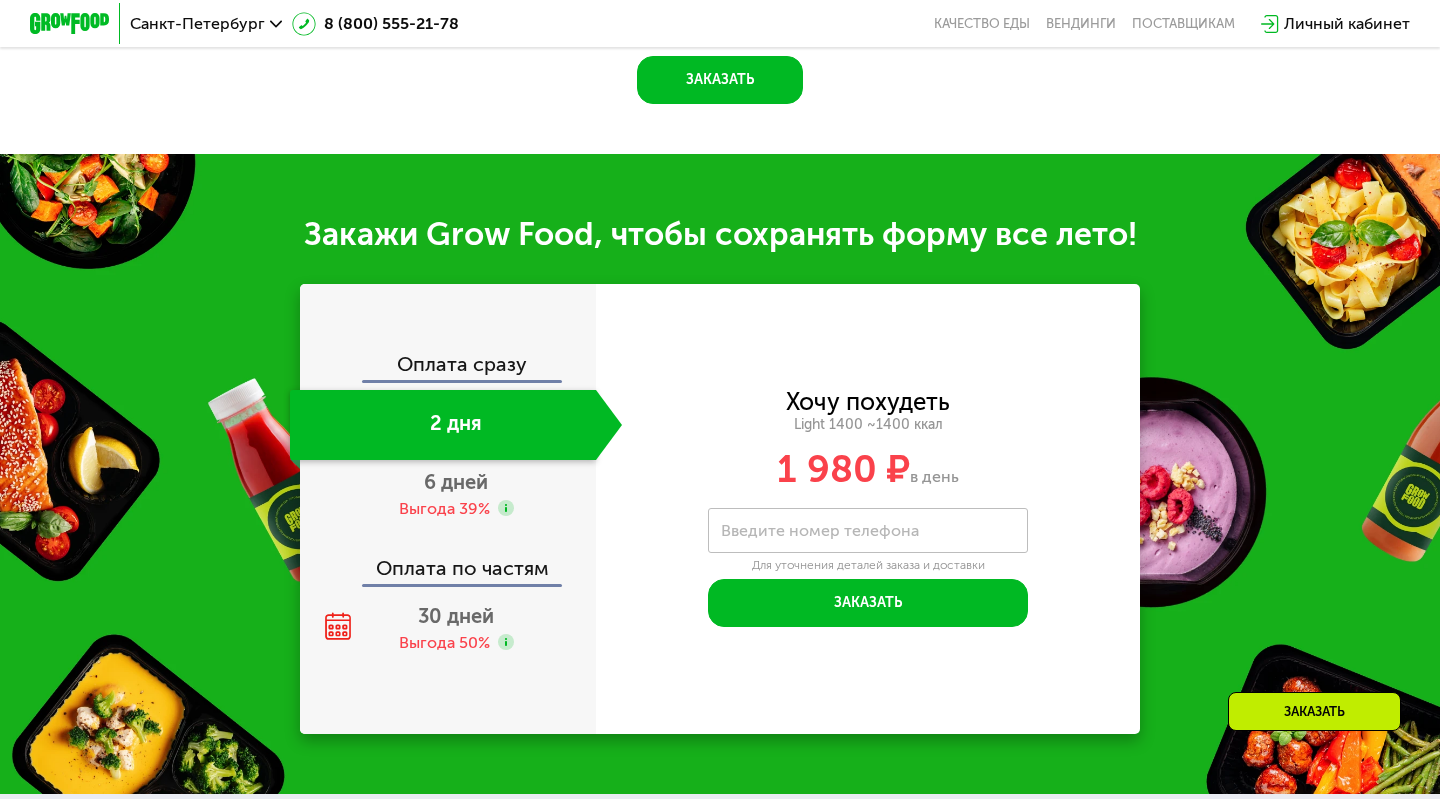 click on "Оплата сразу" 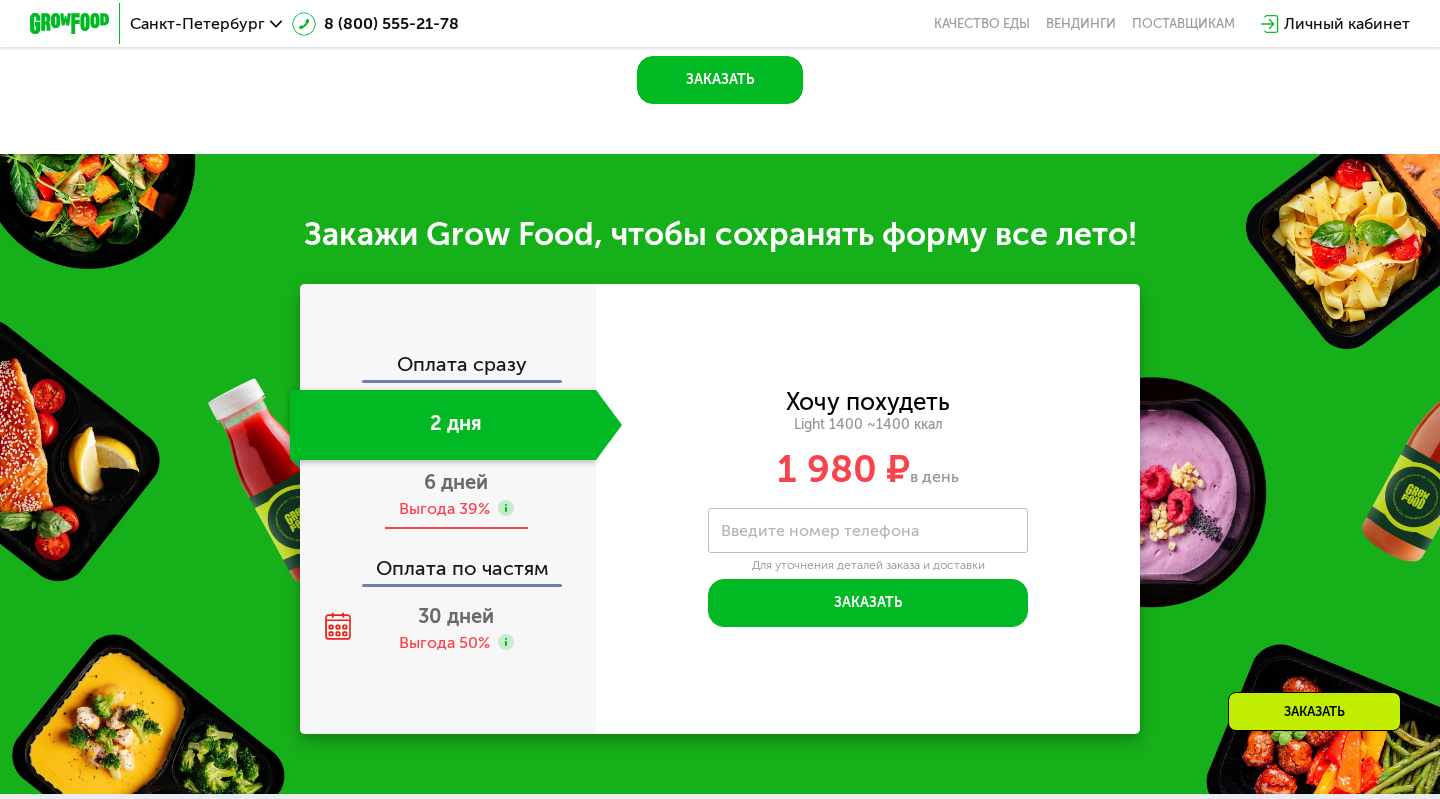 click on "Выгода 39%" at bounding box center (444, 509) 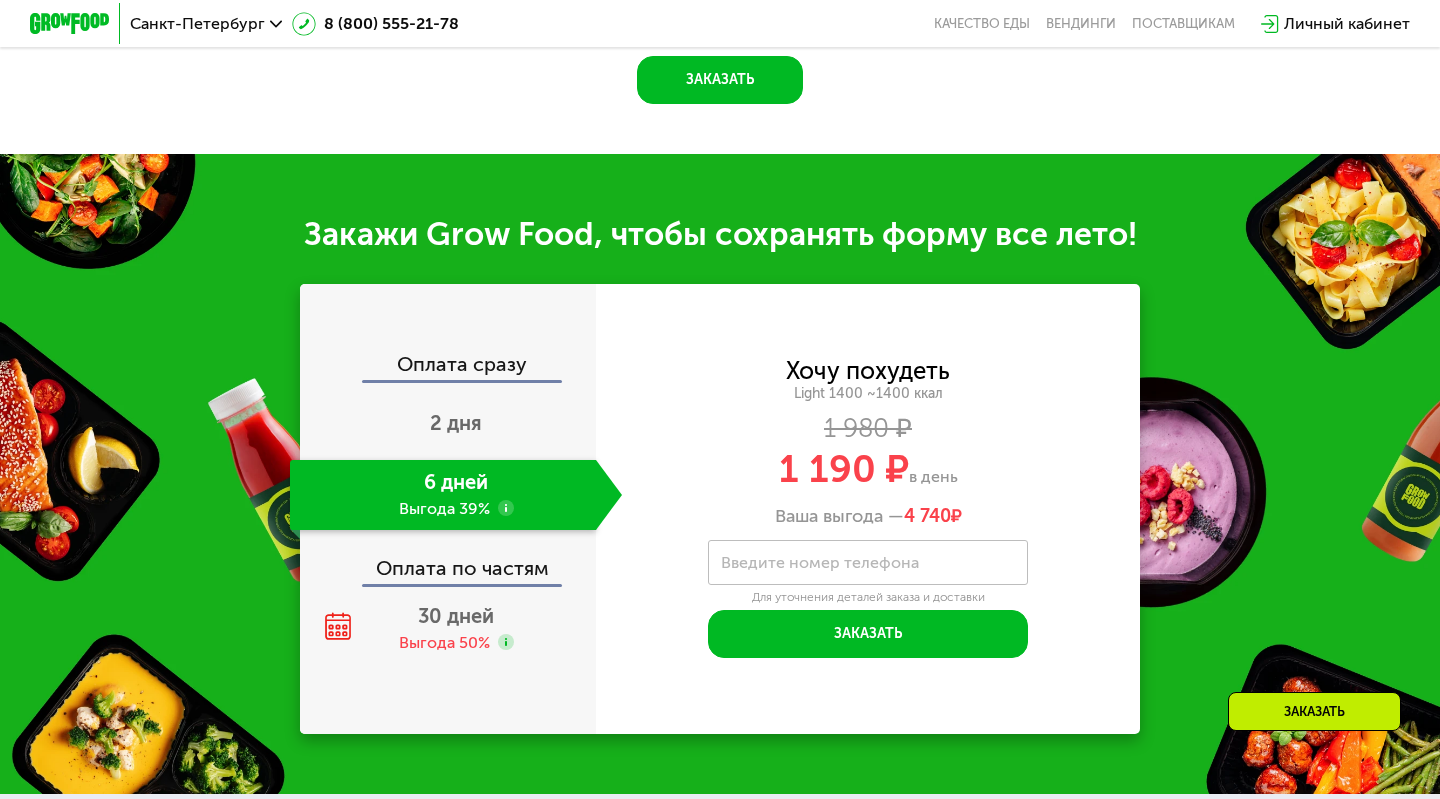 scroll, scrollTop: 1834, scrollLeft: 0, axis: vertical 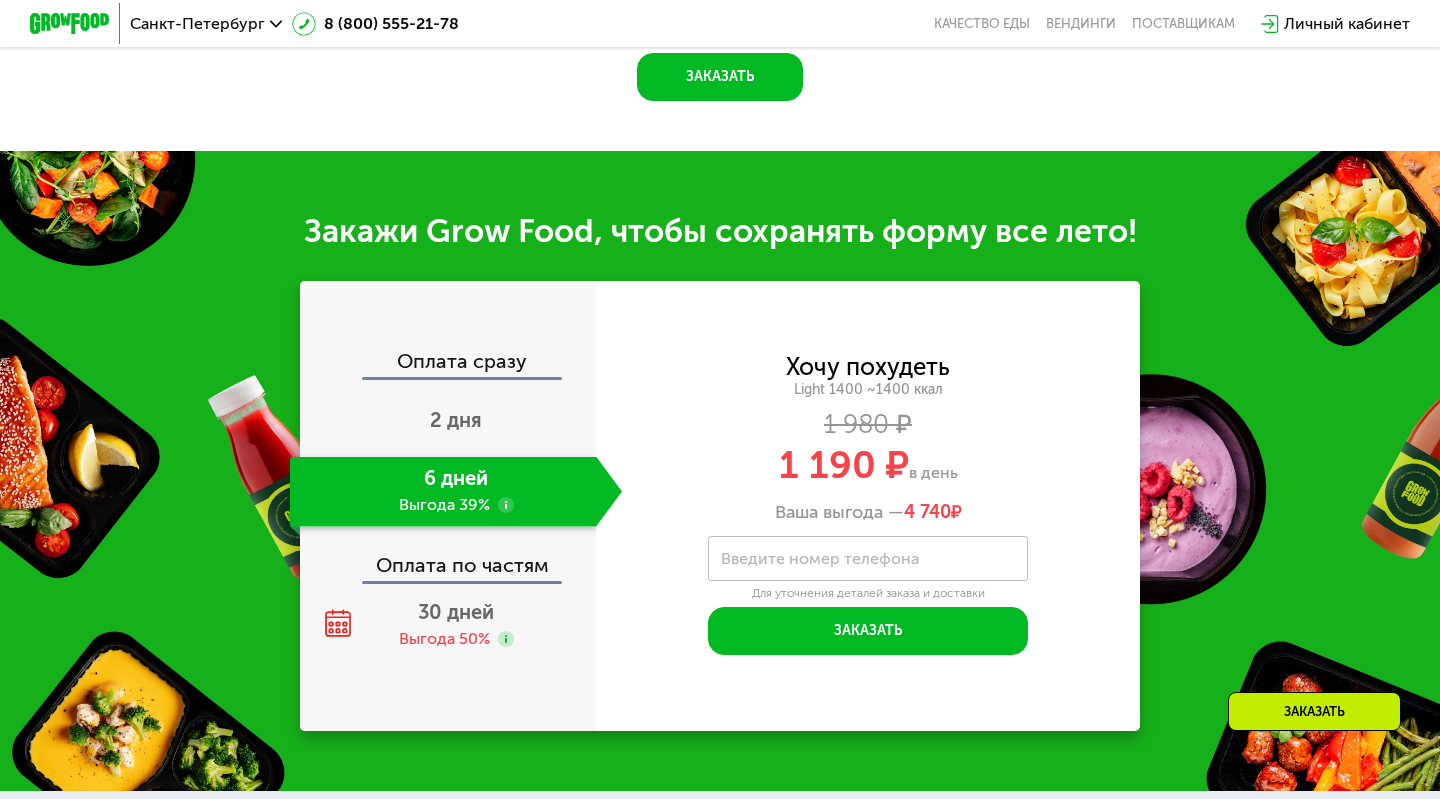 click on "Оплата по частям" 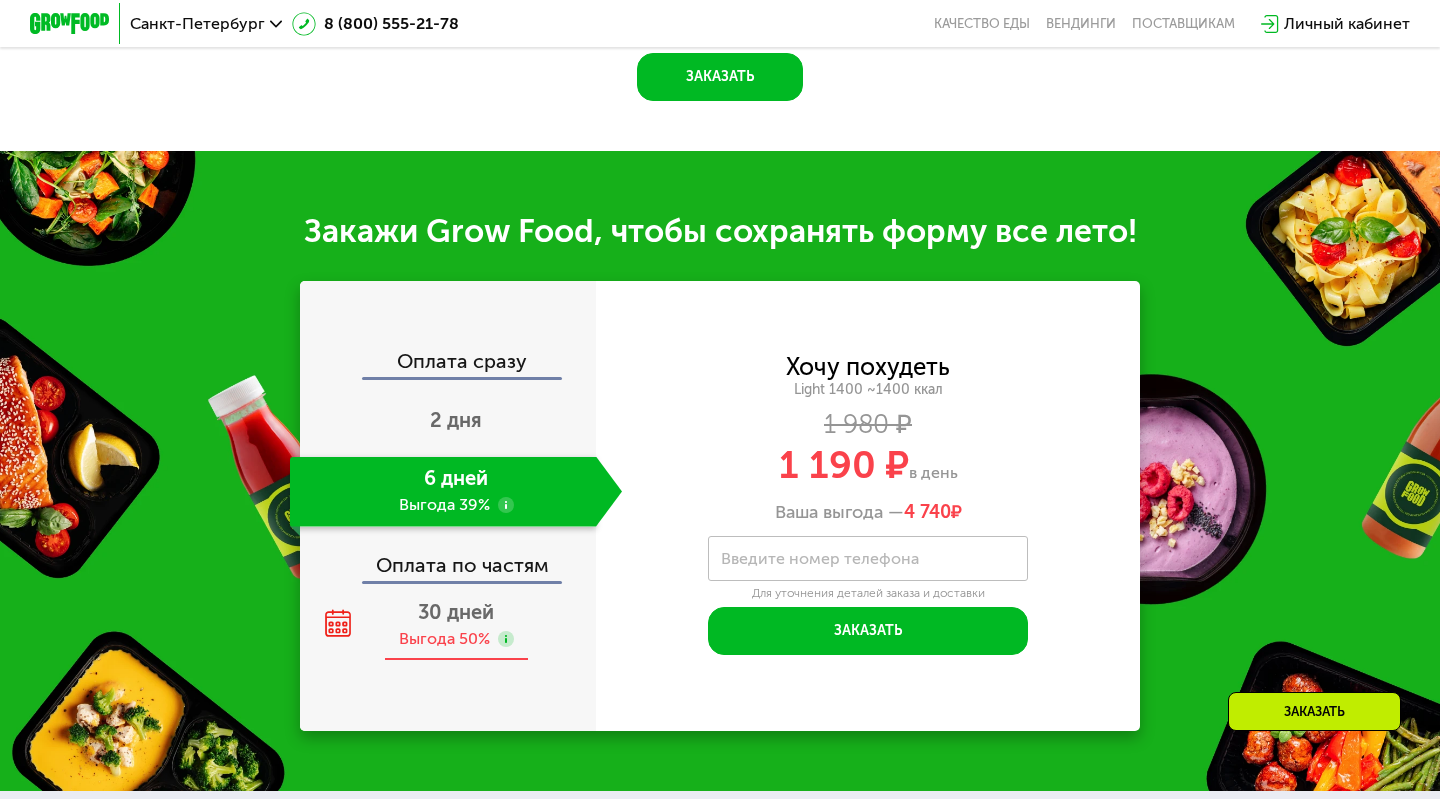 click on "30 дней" at bounding box center (456, 612) 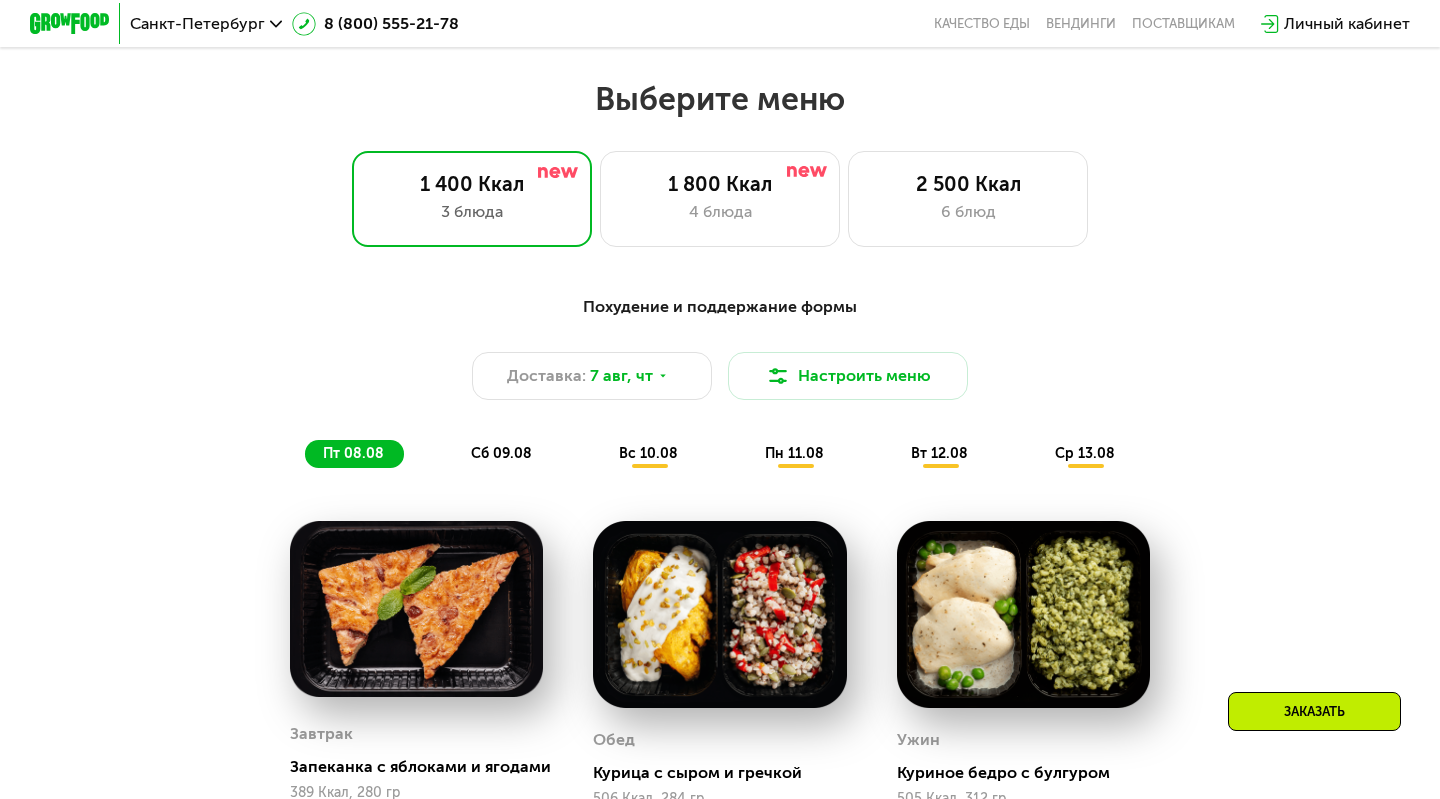 scroll, scrollTop: 818, scrollLeft: 0, axis: vertical 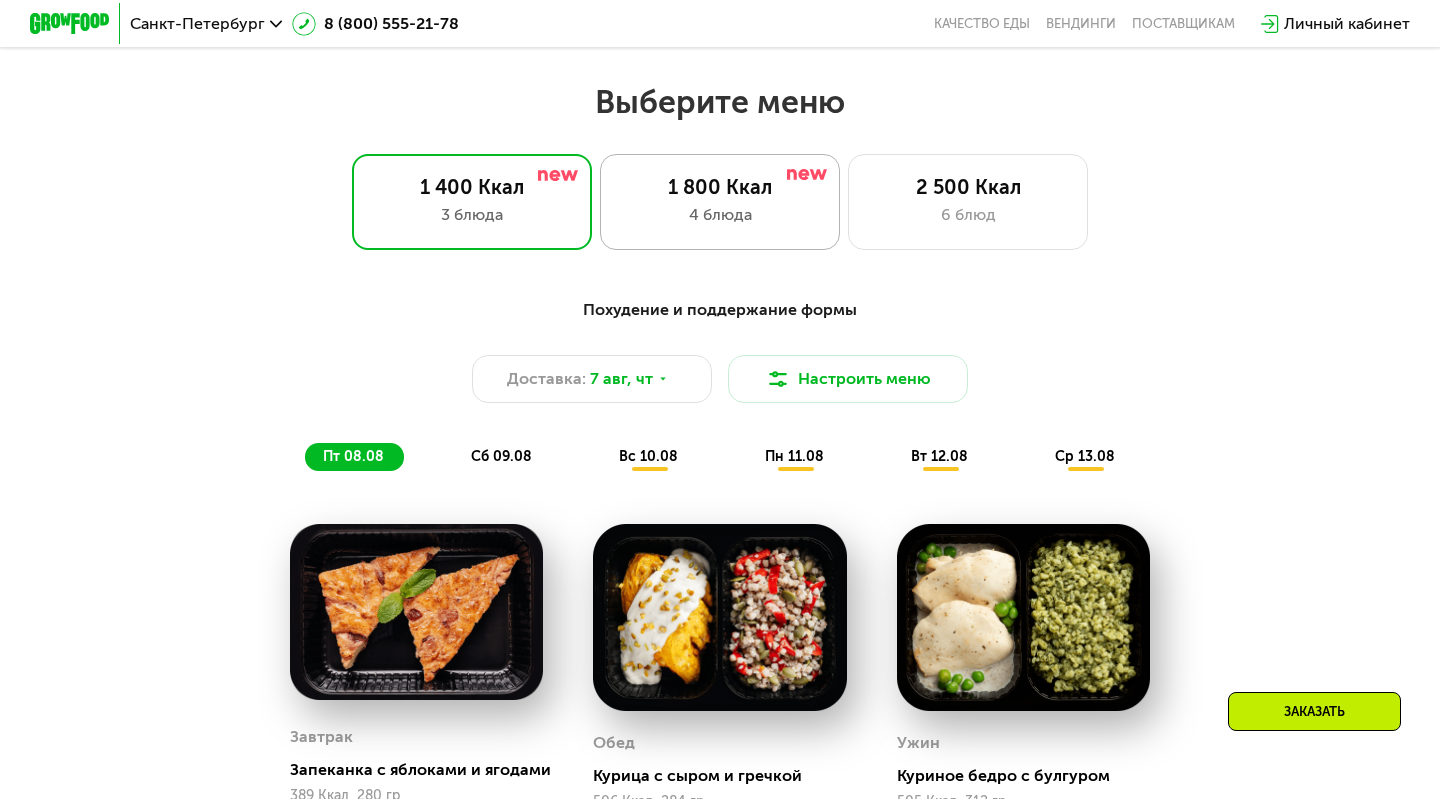 click on "1 800 Ккал" at bounding box center (720, 187) 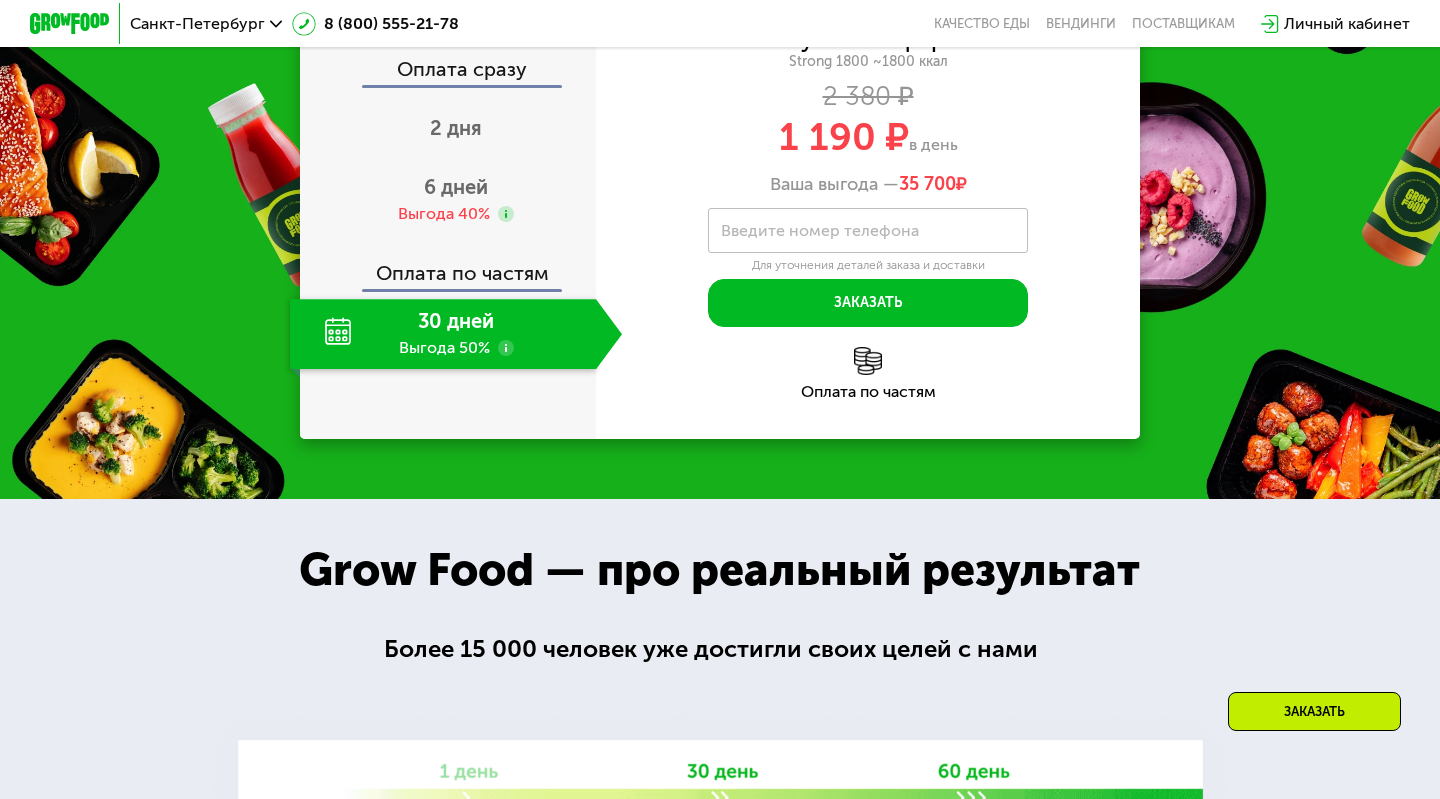 scroll, scrollTop: 2240, scrollLeft: 0, axis: vertical 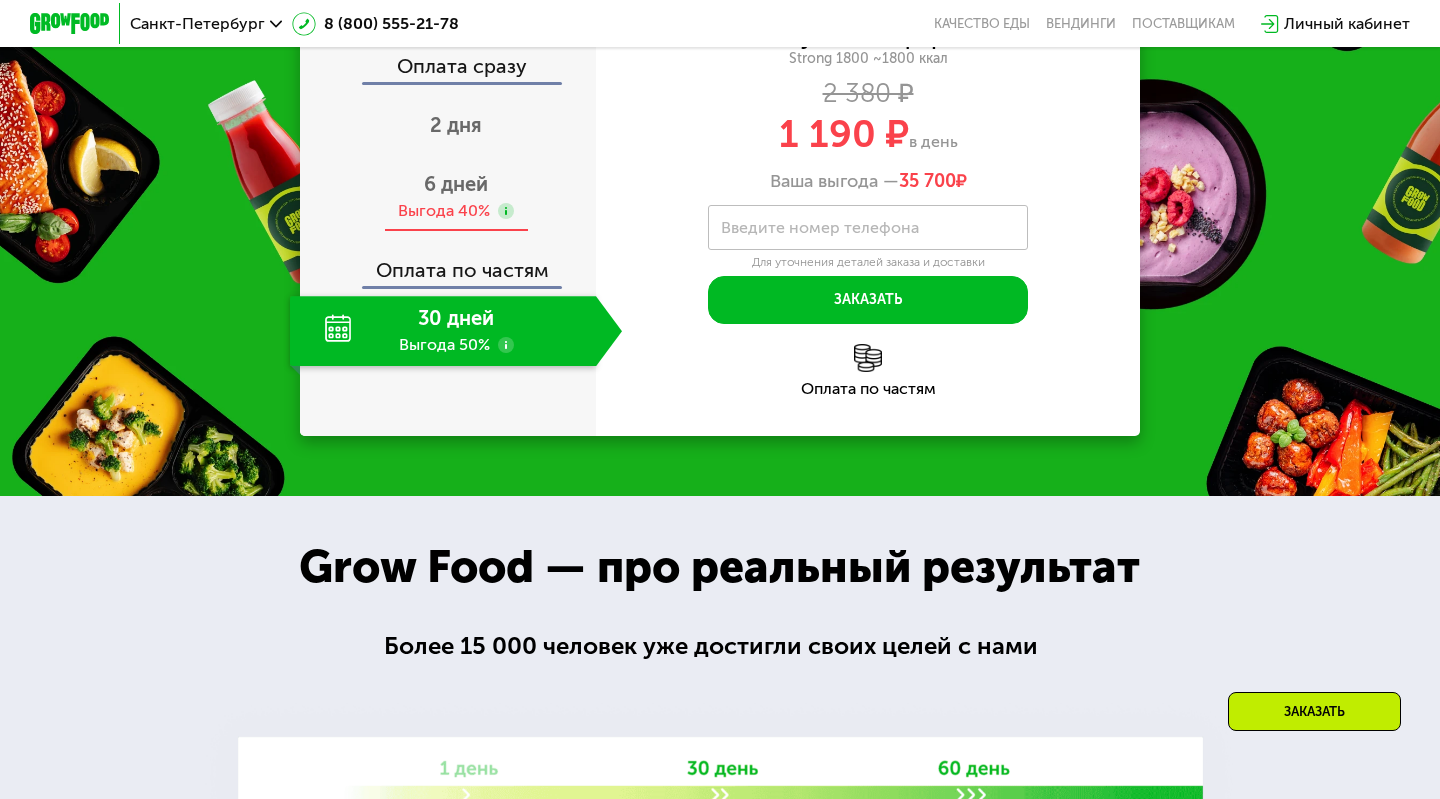 click on "6 дней Выгода 40%" at bounding box center [456, 197] 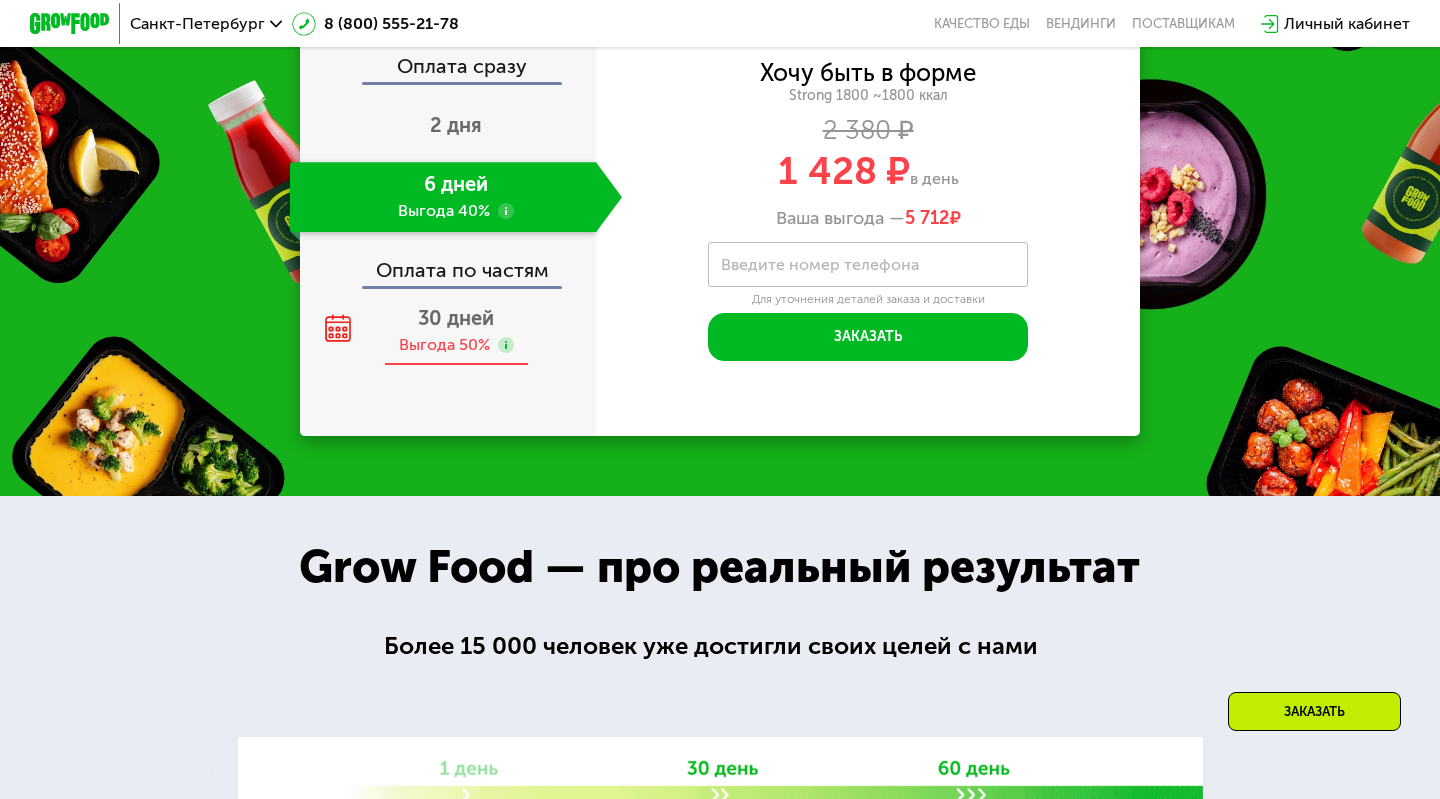 click 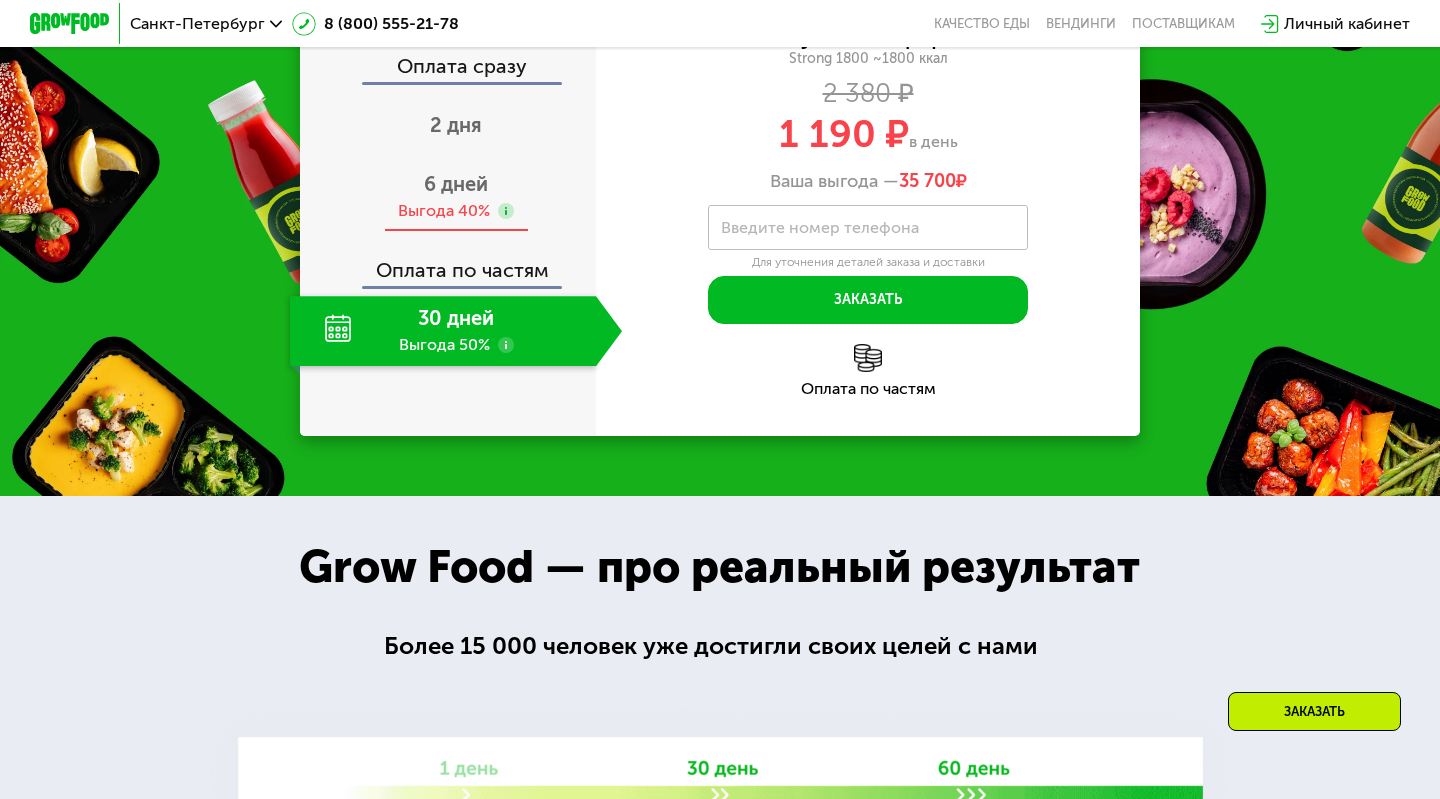 click on "6 дней" at bounding box center [456, 184] 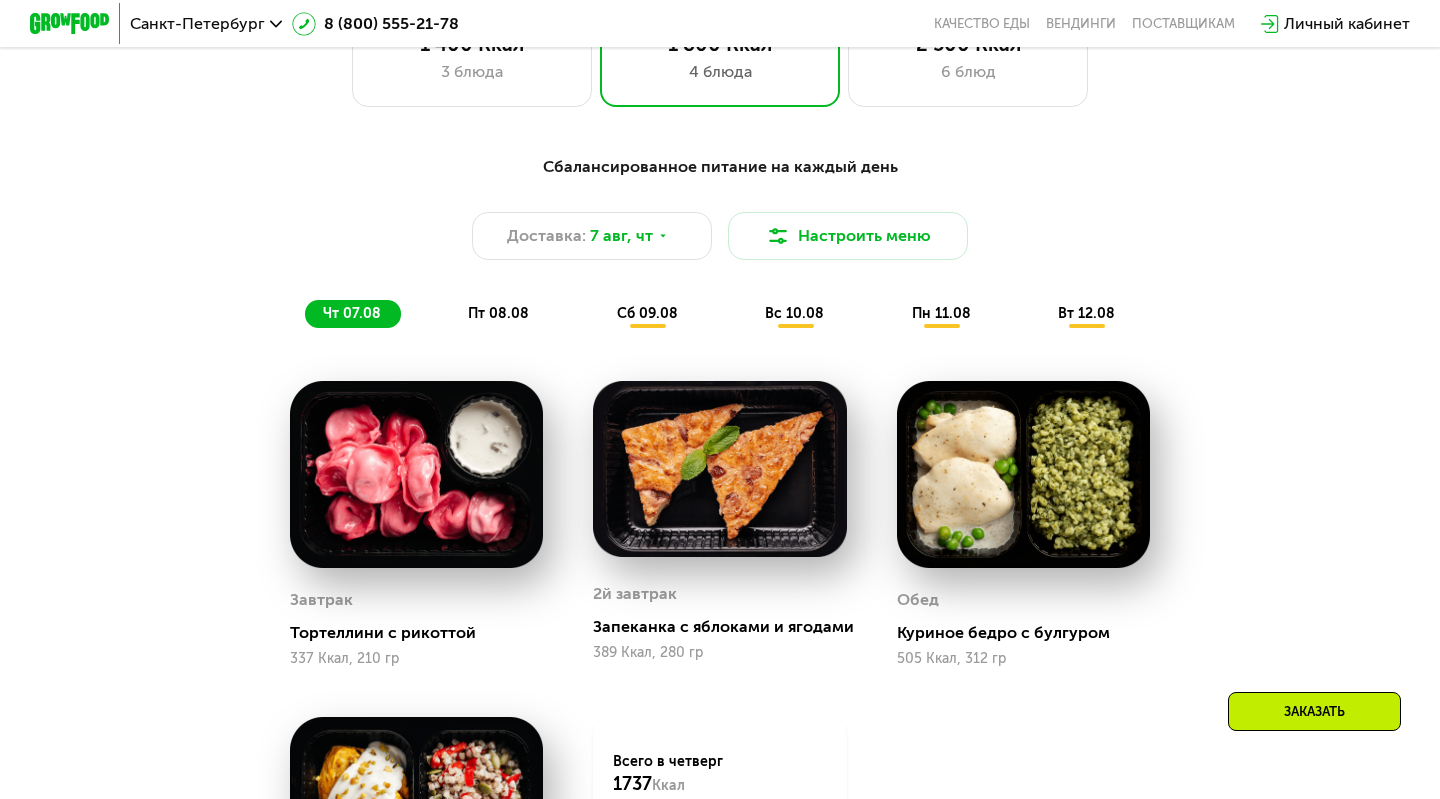 scroll, scrollTop: 867, scrollLeft: 0, axis: vertical 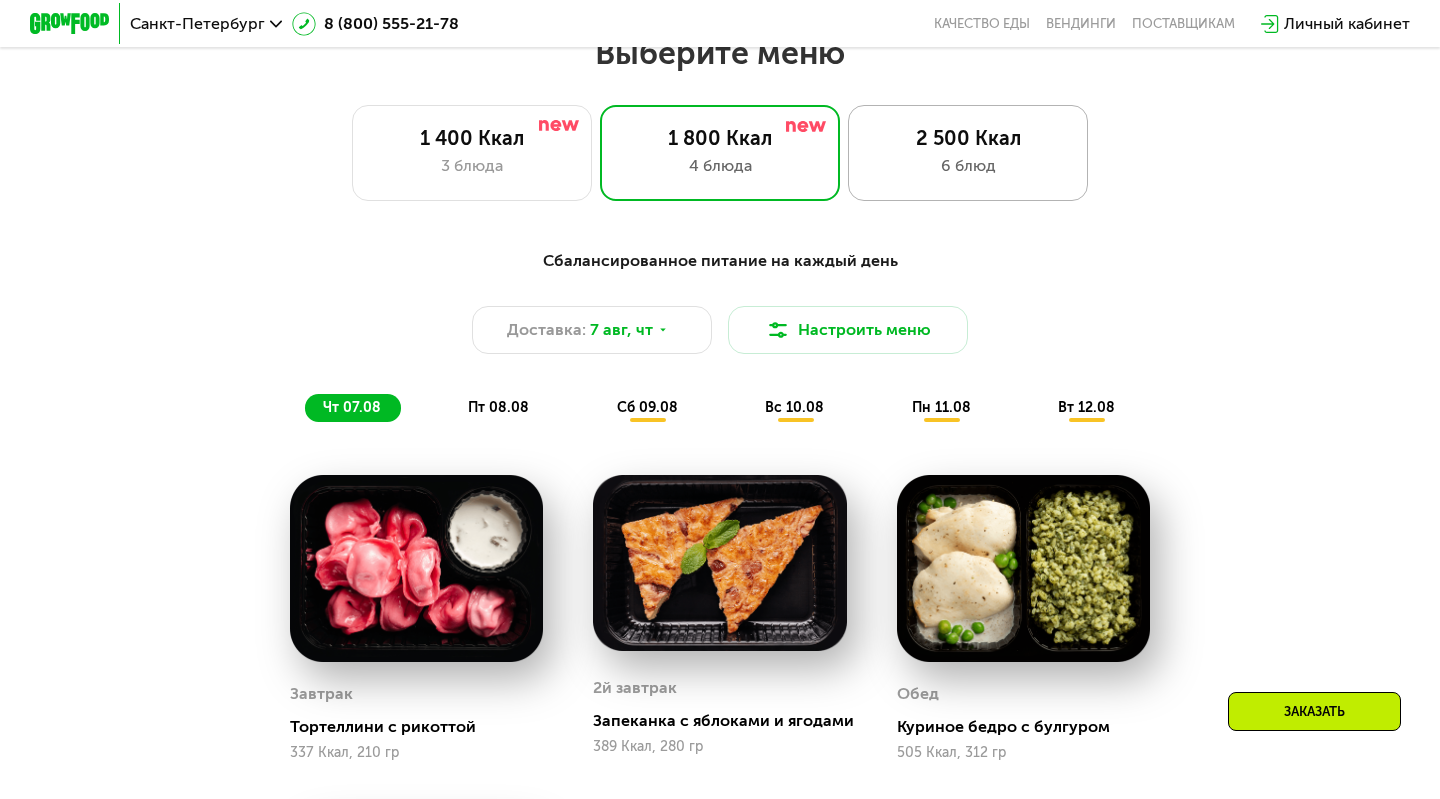 click on "6 блюд" at bounding box center [968, 166] 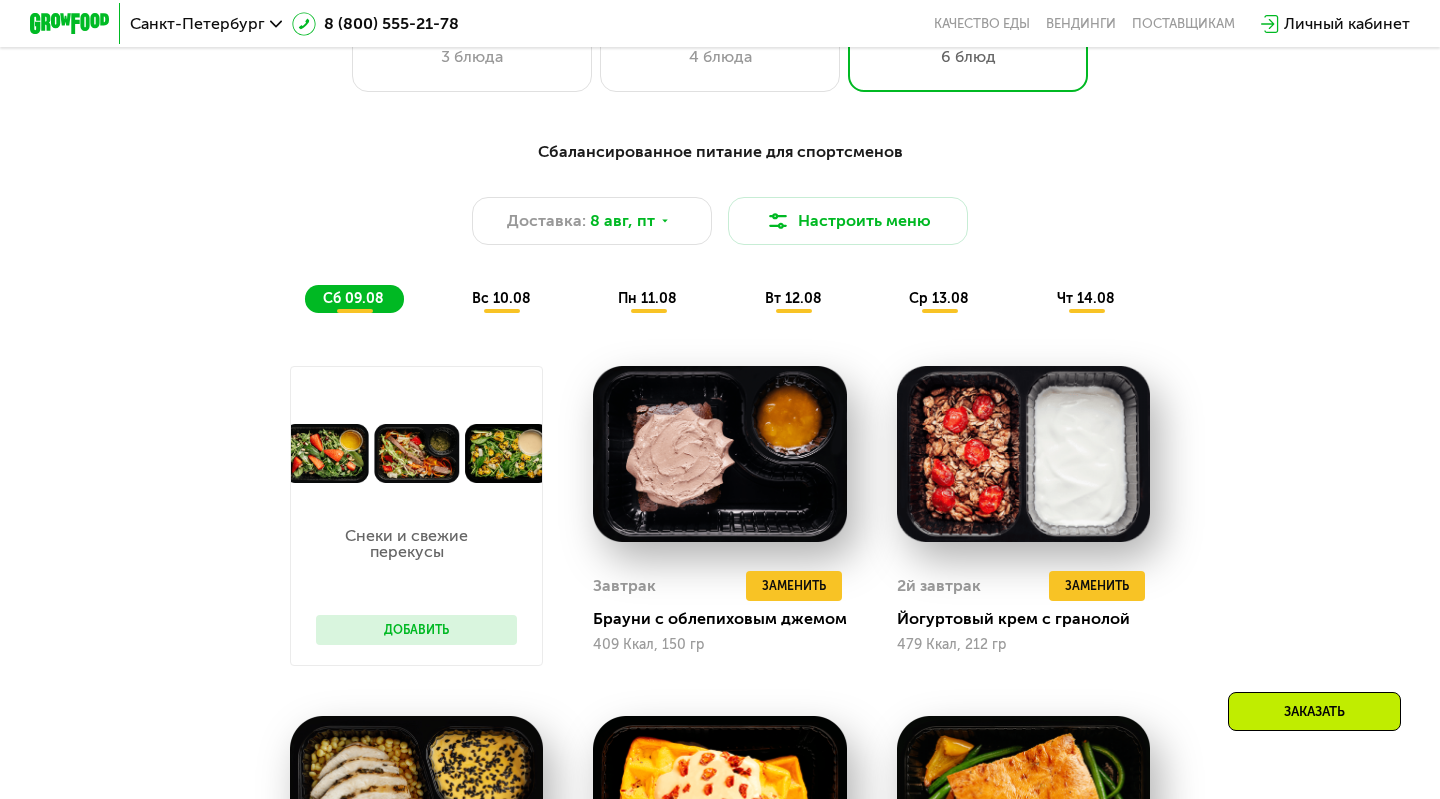 scroll, scrollTop: 967, scrollLeft: 0, axis: vertical 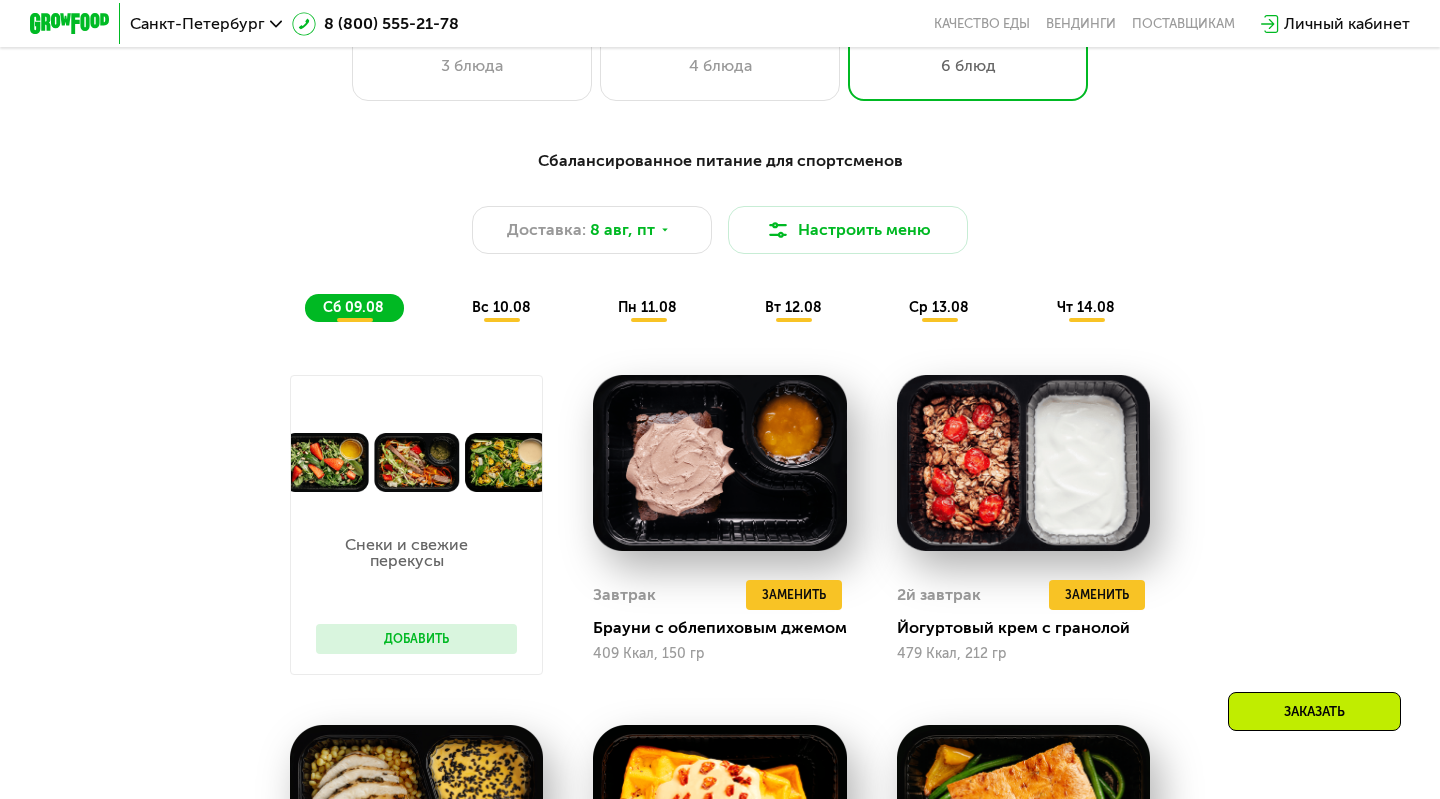 click on "вс 10.08" at bounding box center [501, 307] 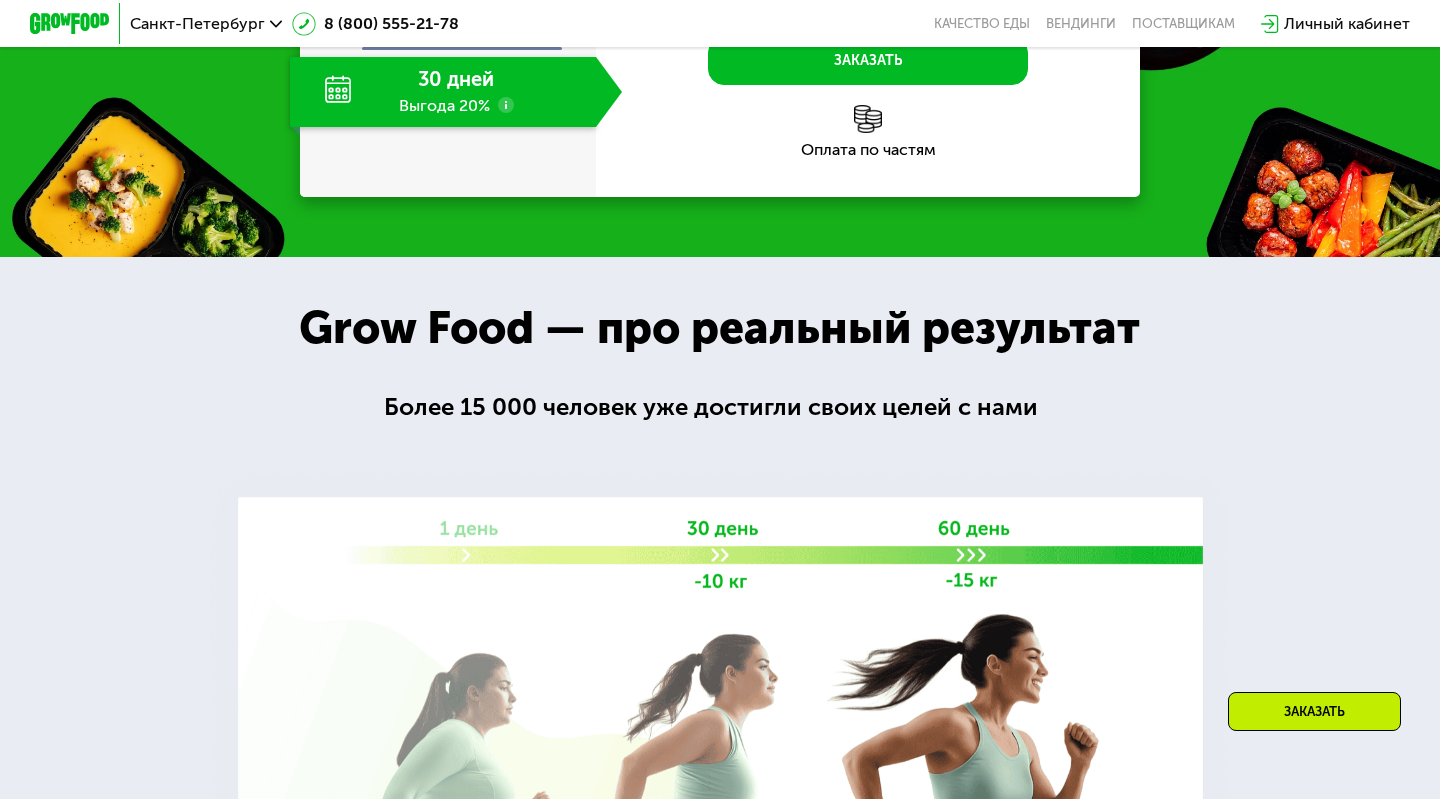 scroll, scrollTop: 2554, scrollLeft: 0, axis: vertical 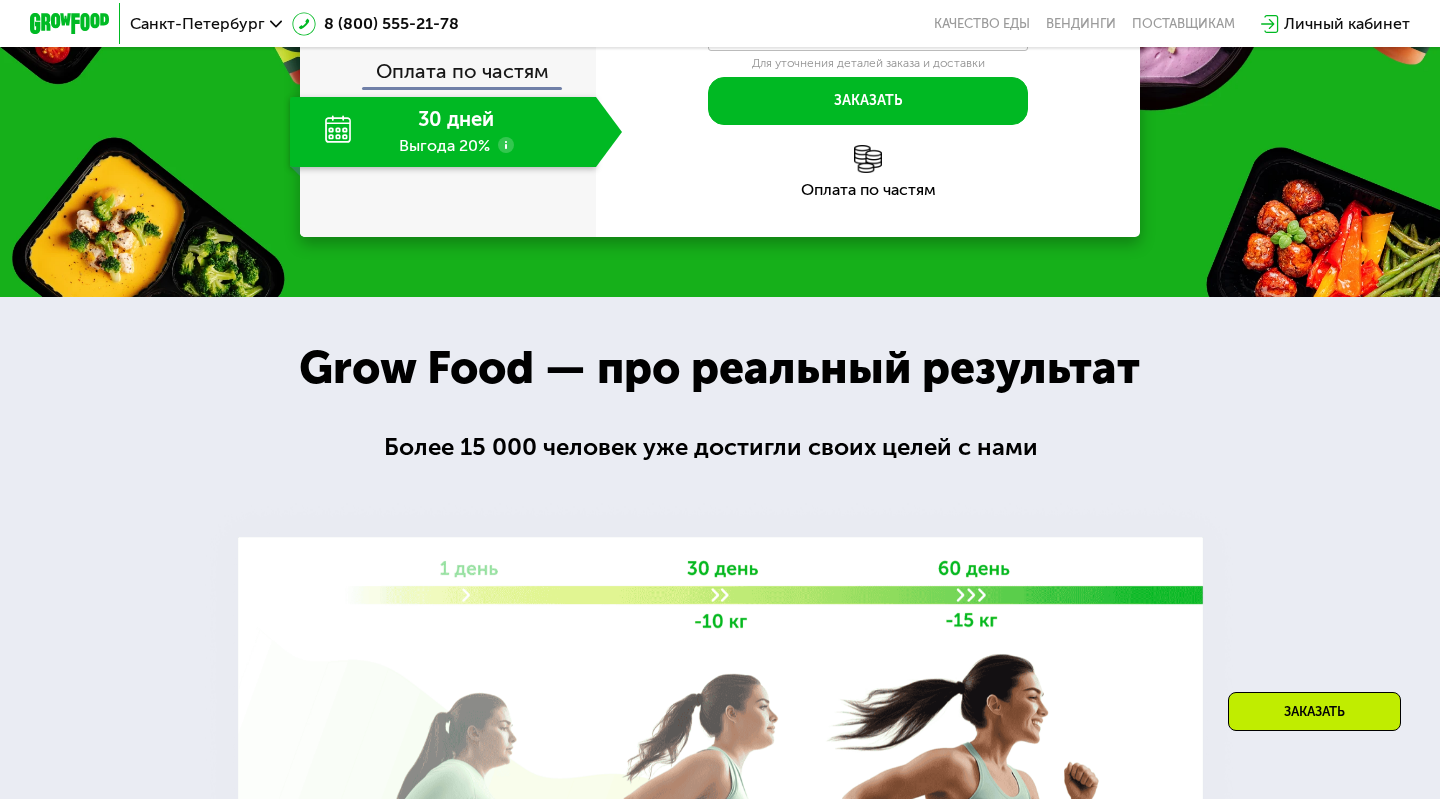 click on "2 дня" at bounding box center (456, -72) 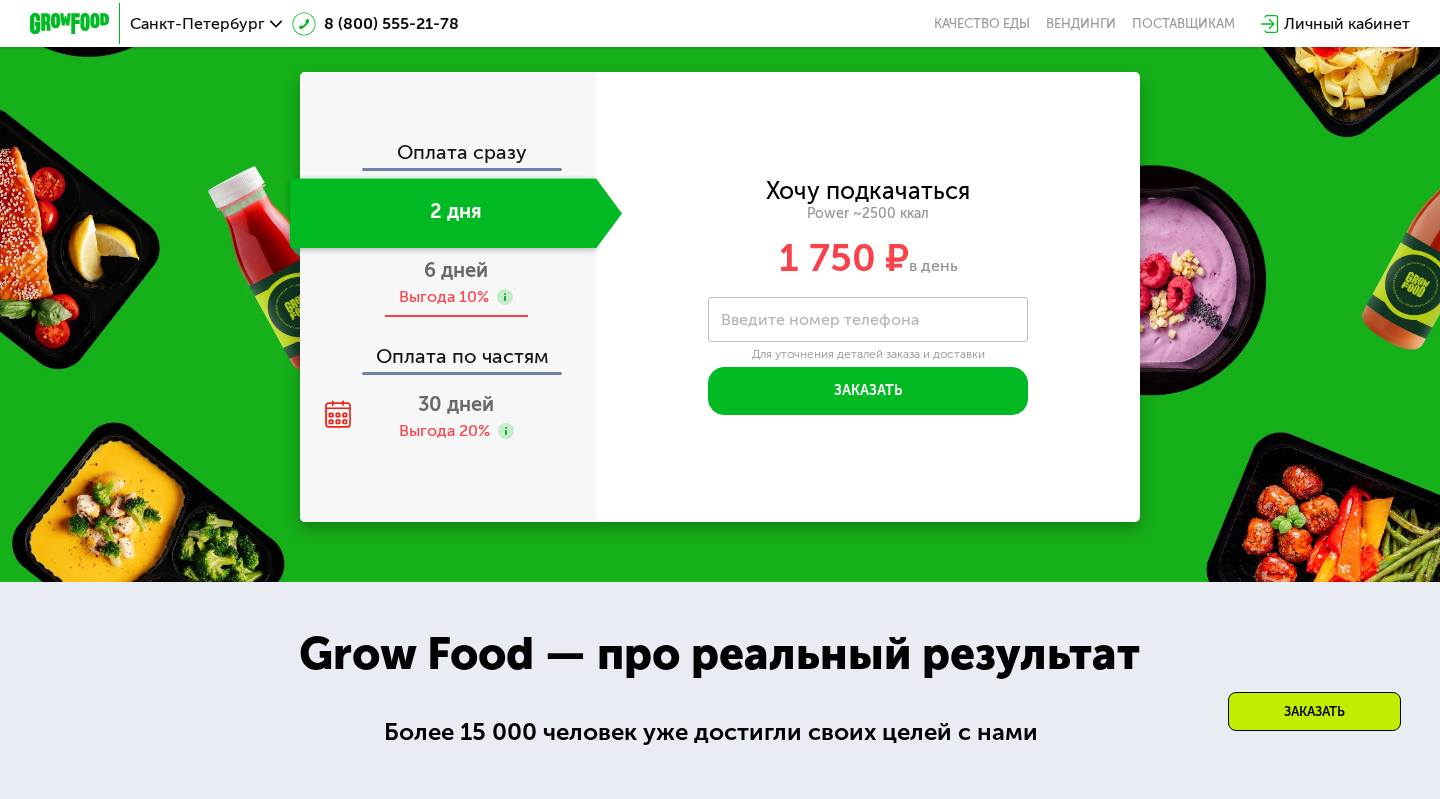 click on "6 дней" at bounding box center (456, 270) 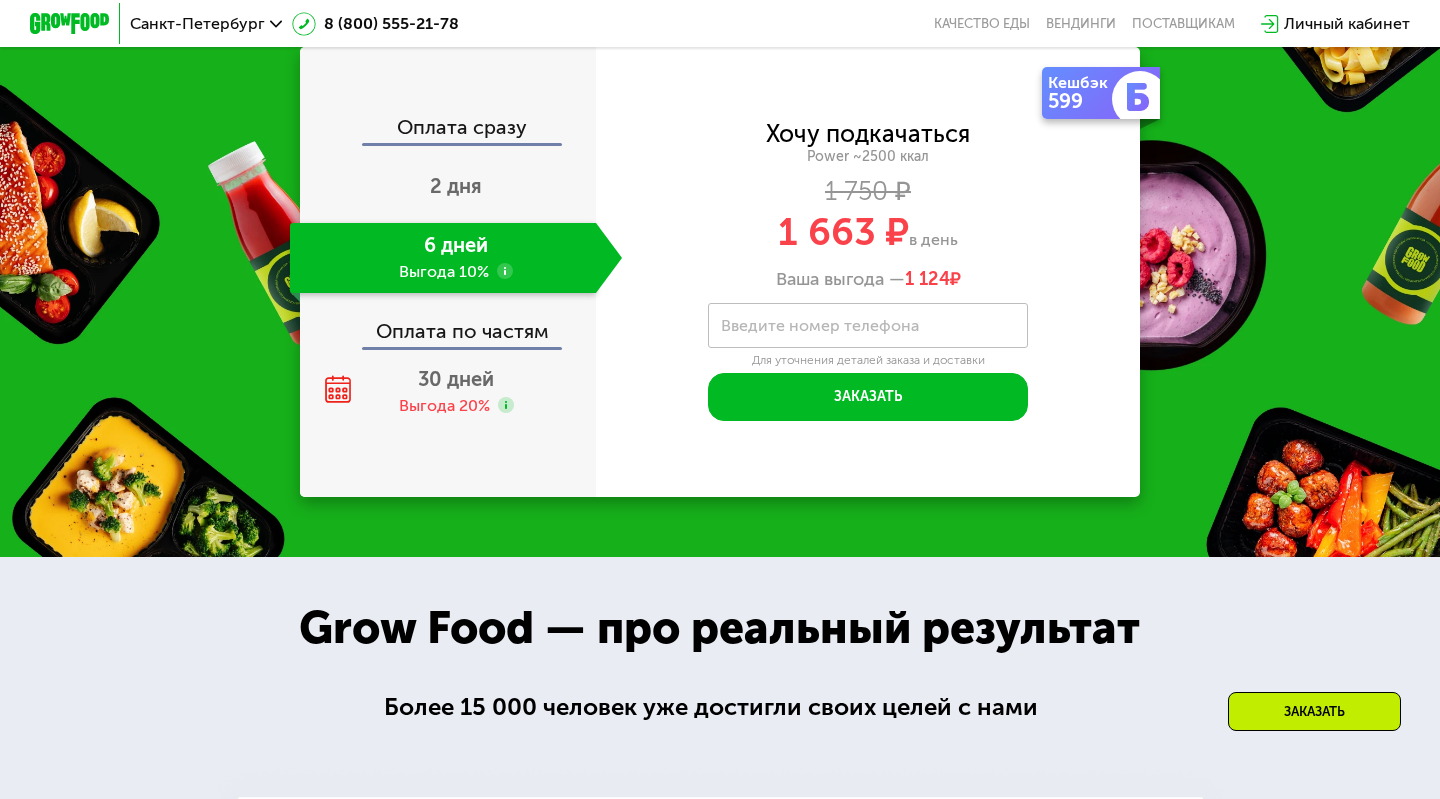 scroll, scrollTop: 2498, scrollLeft: 0, axis: vertical 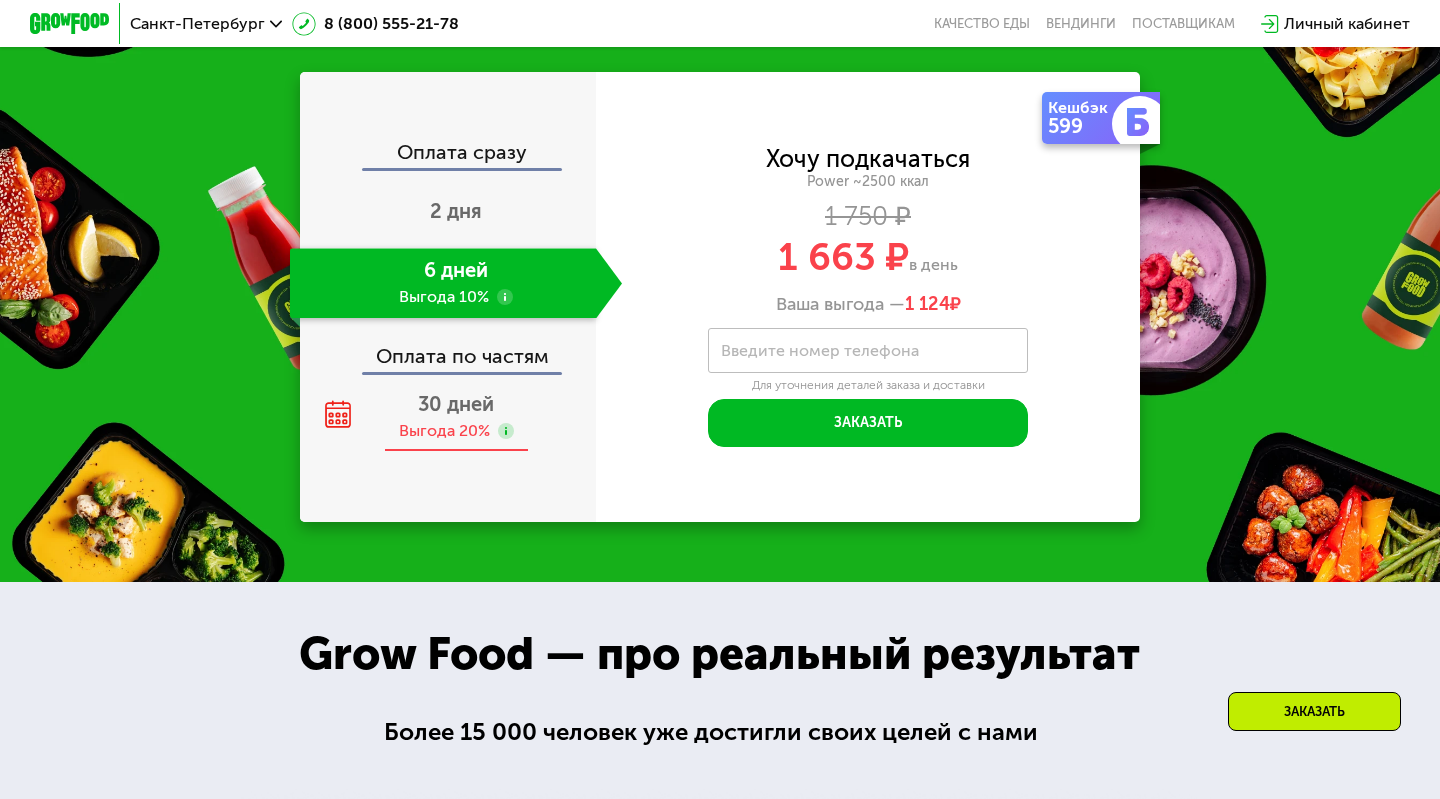 click on "Выгода 20%" at bounding box center (444, 431) 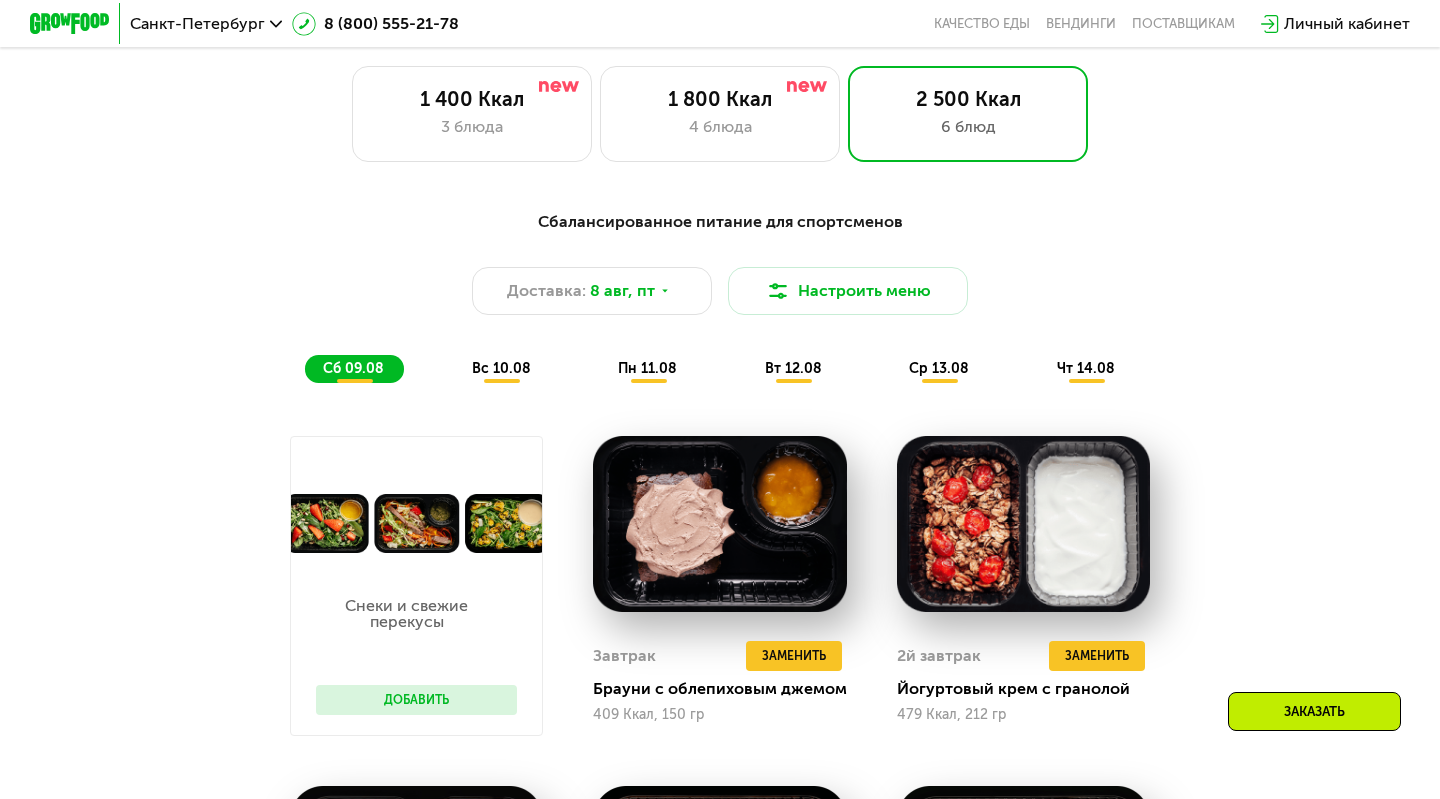 scroll, scrollTop: 905, scrollLeft: 0, axis: vertical 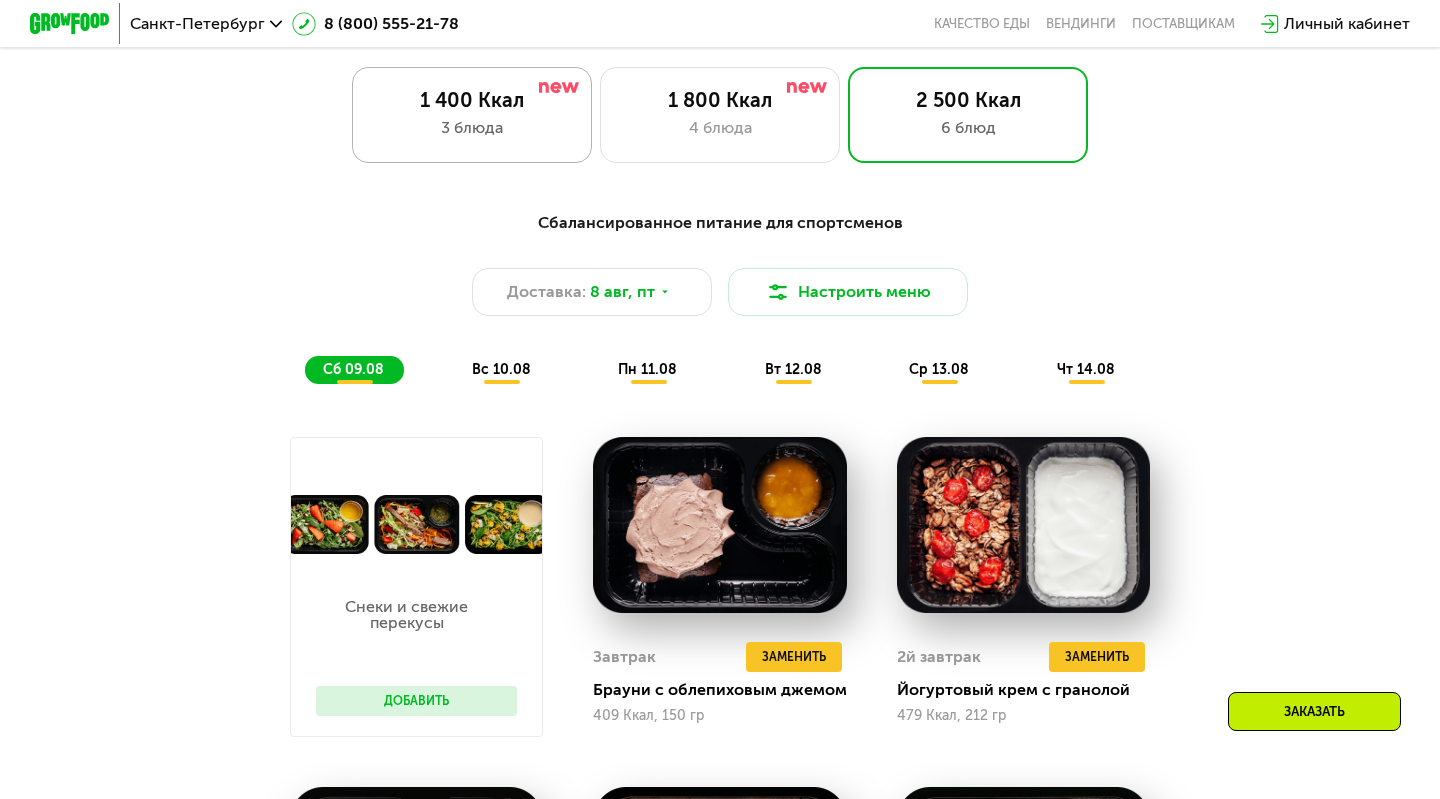 click on "1 400 Ккал" at bounding box center [472, 100] 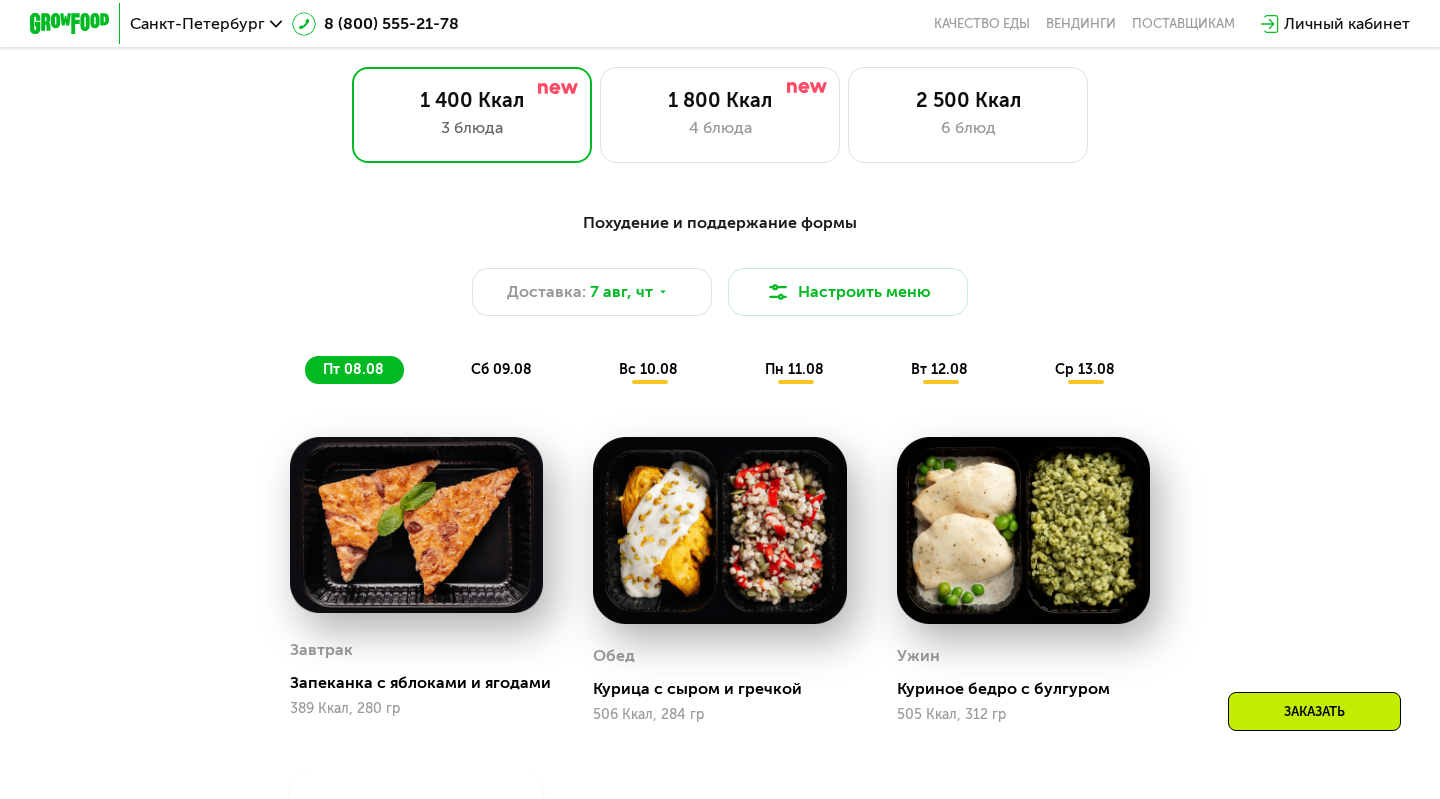 click on "сб 09.08" at bounding box center [501, 369] 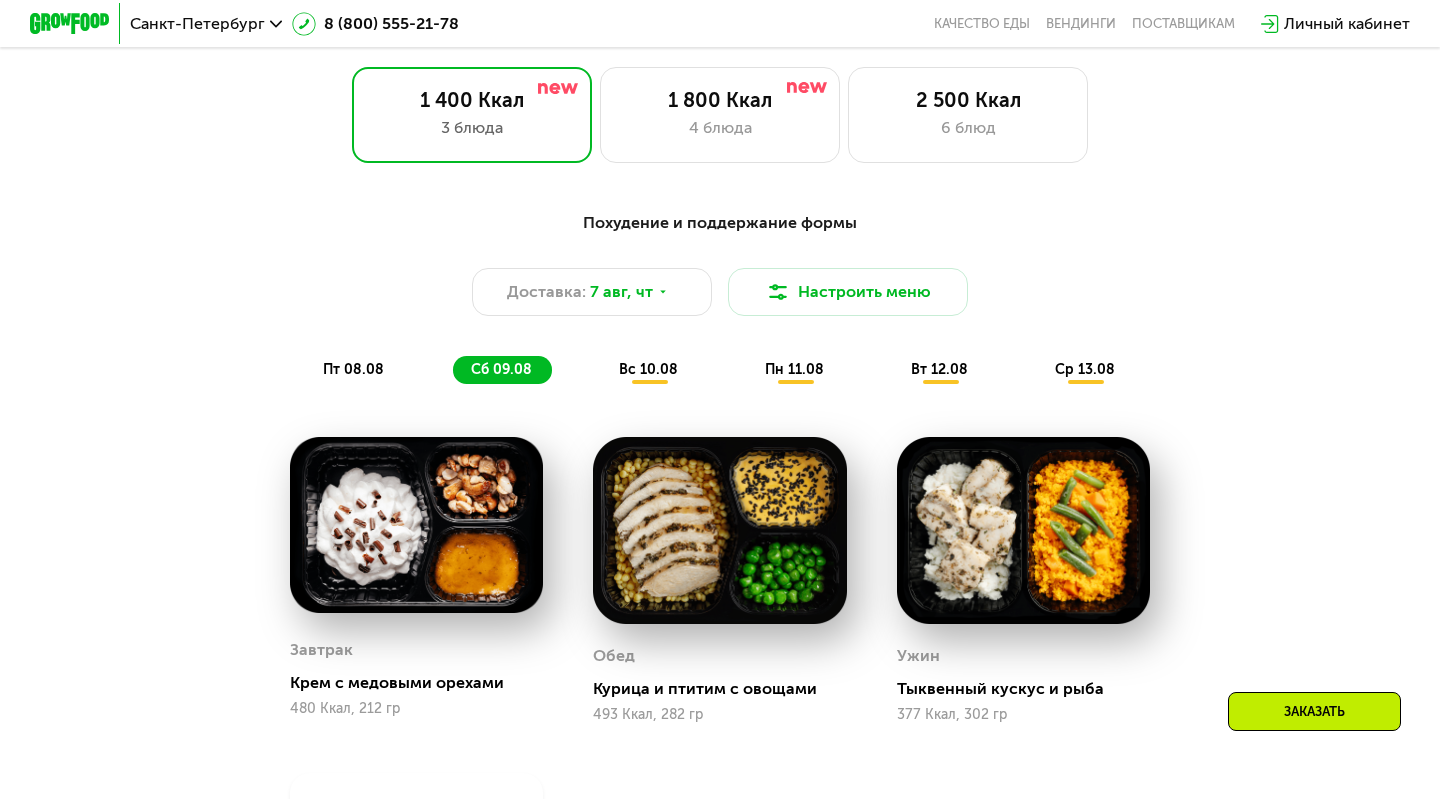 click on "вс 10.08" at bounding box center [648, 369] 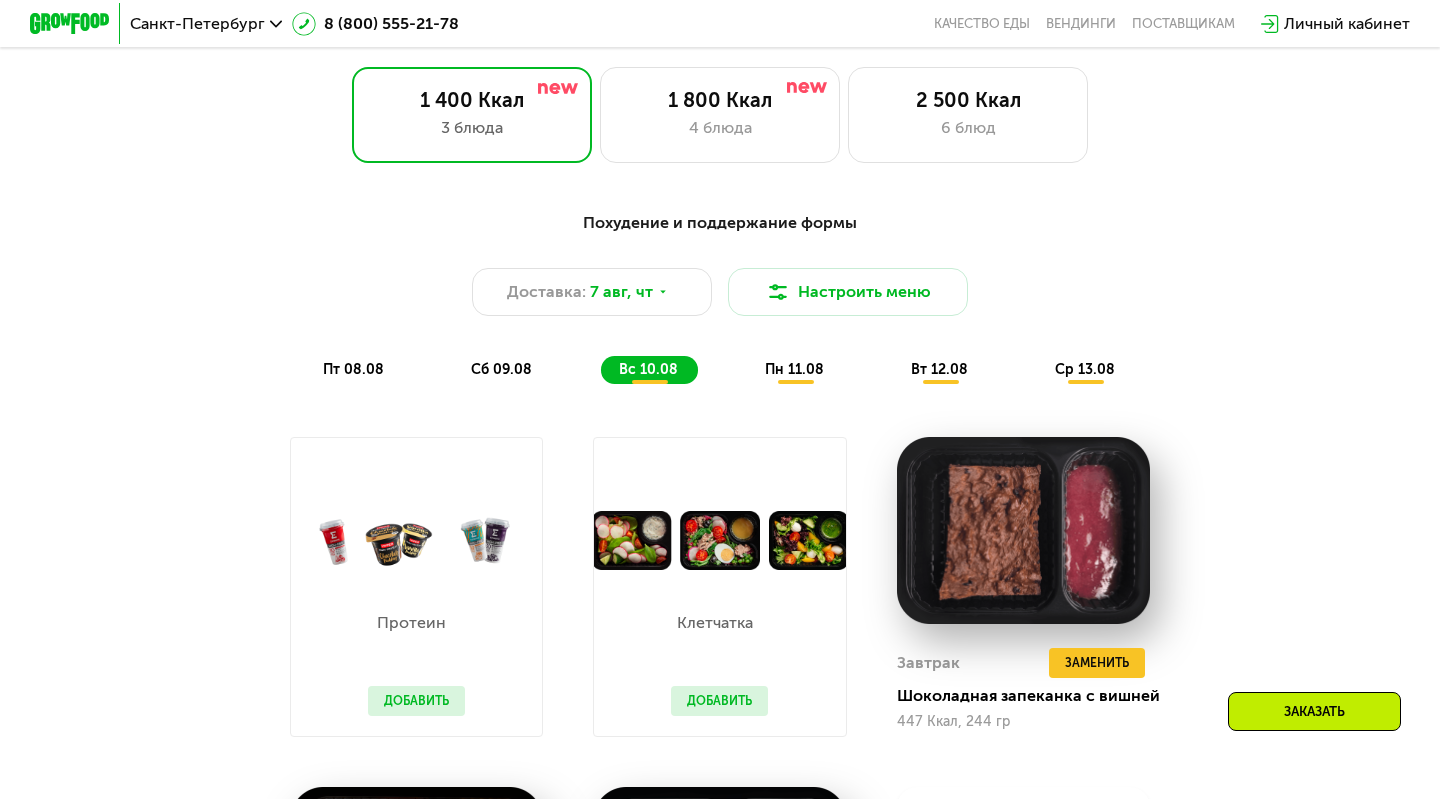 click on "пн 11.08" at bounding box center [794, 369] 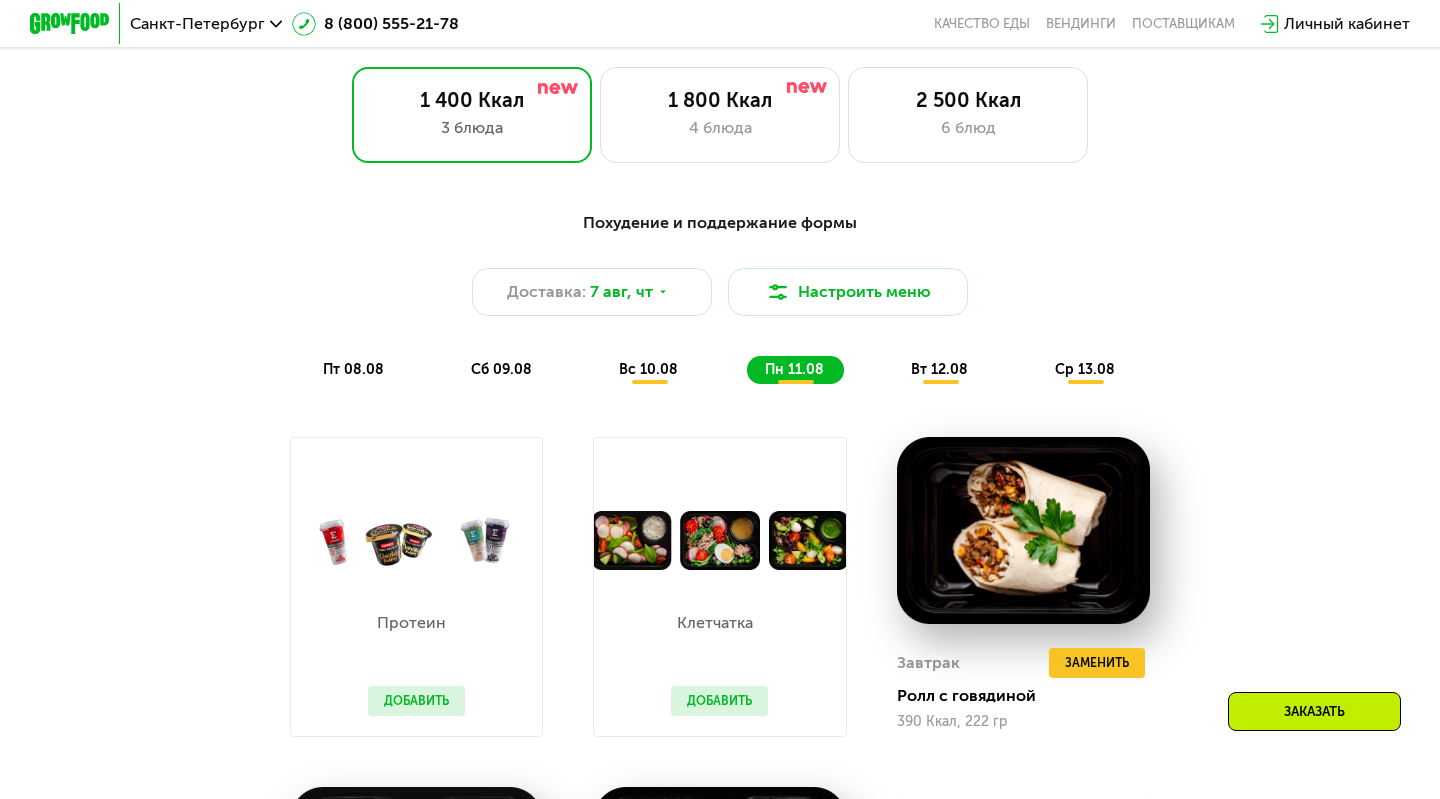 click on "вт 12.08" at bounding box center (939, 369) 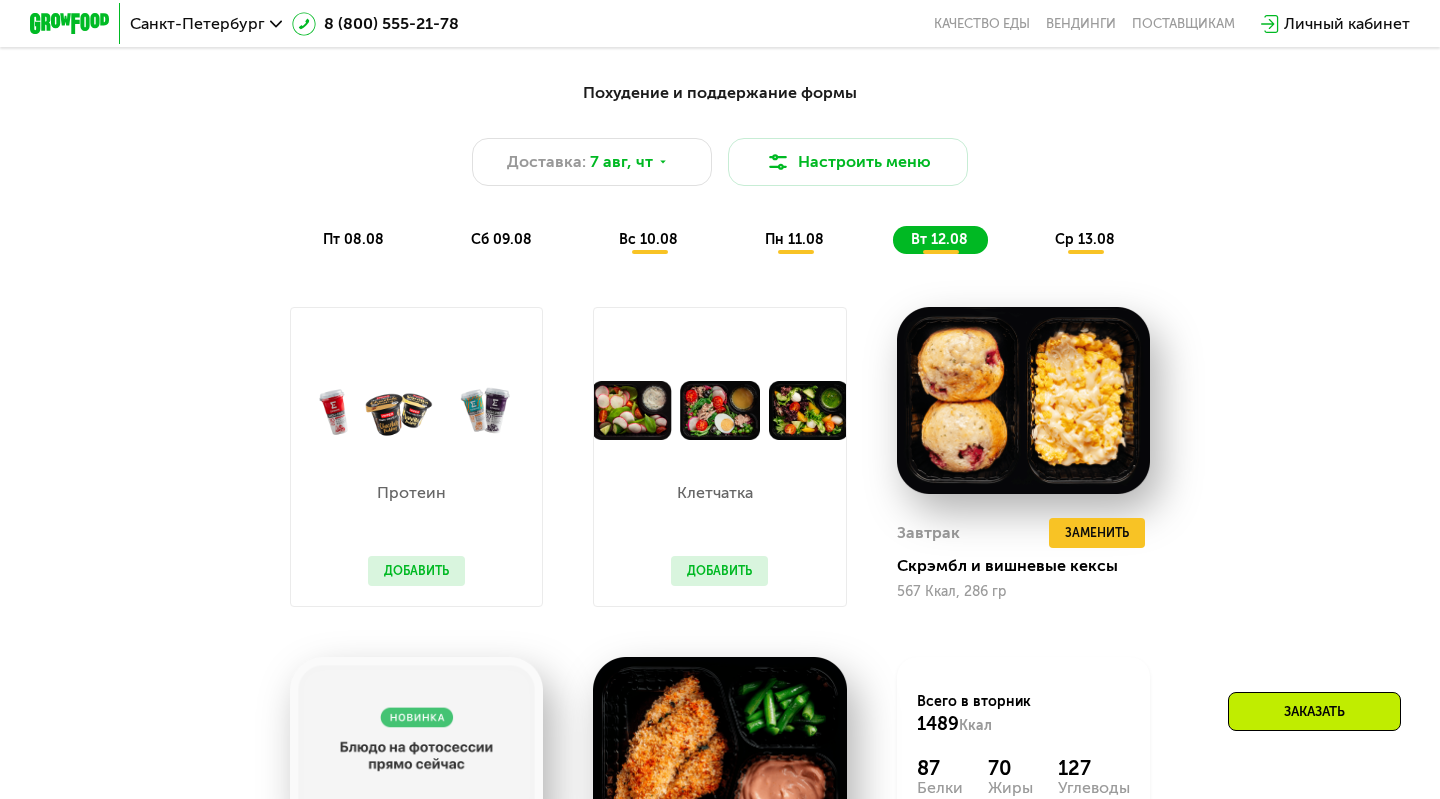 scroll, scrollTop: 1031, scrollLeft: 0, axis: vertical 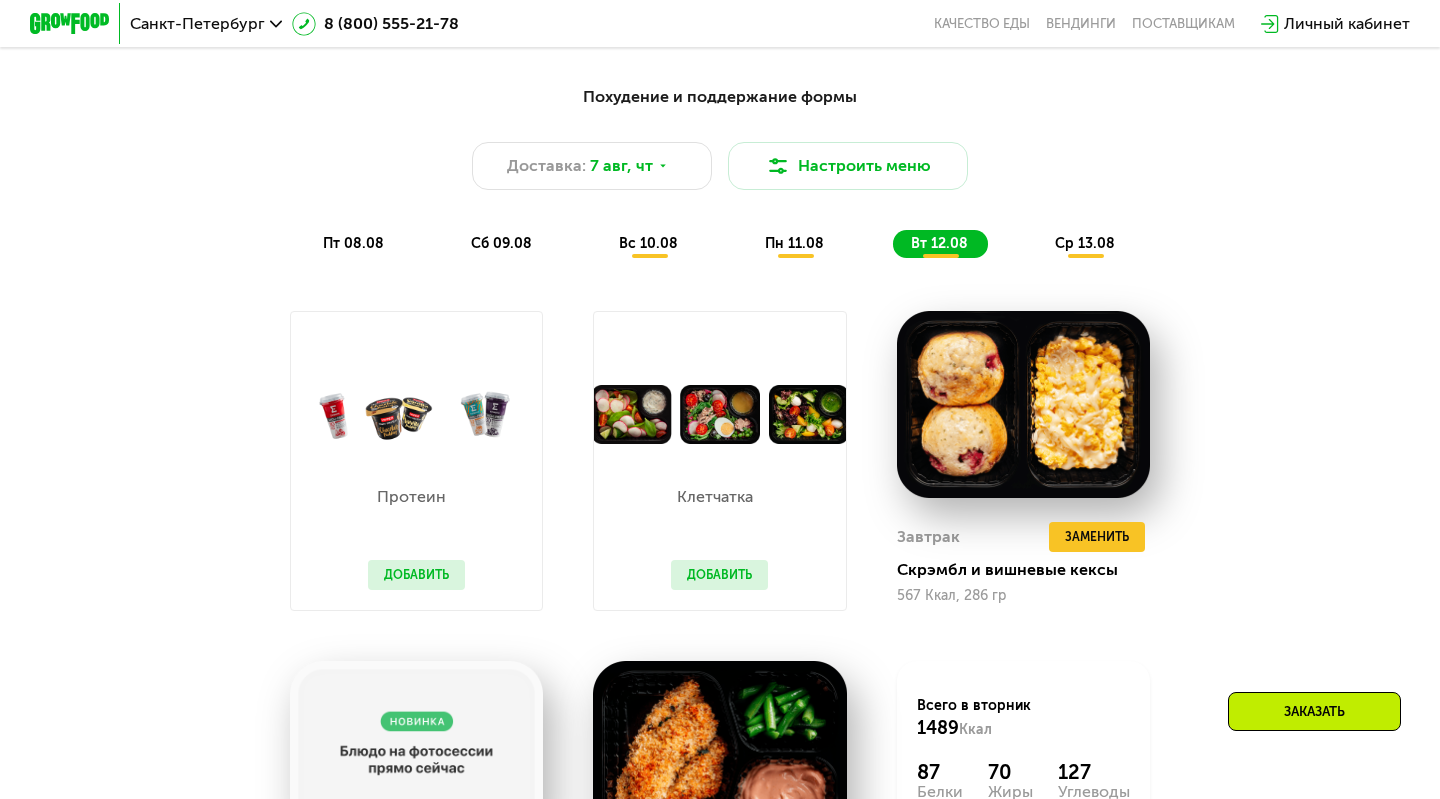 click on "пт 08.08" 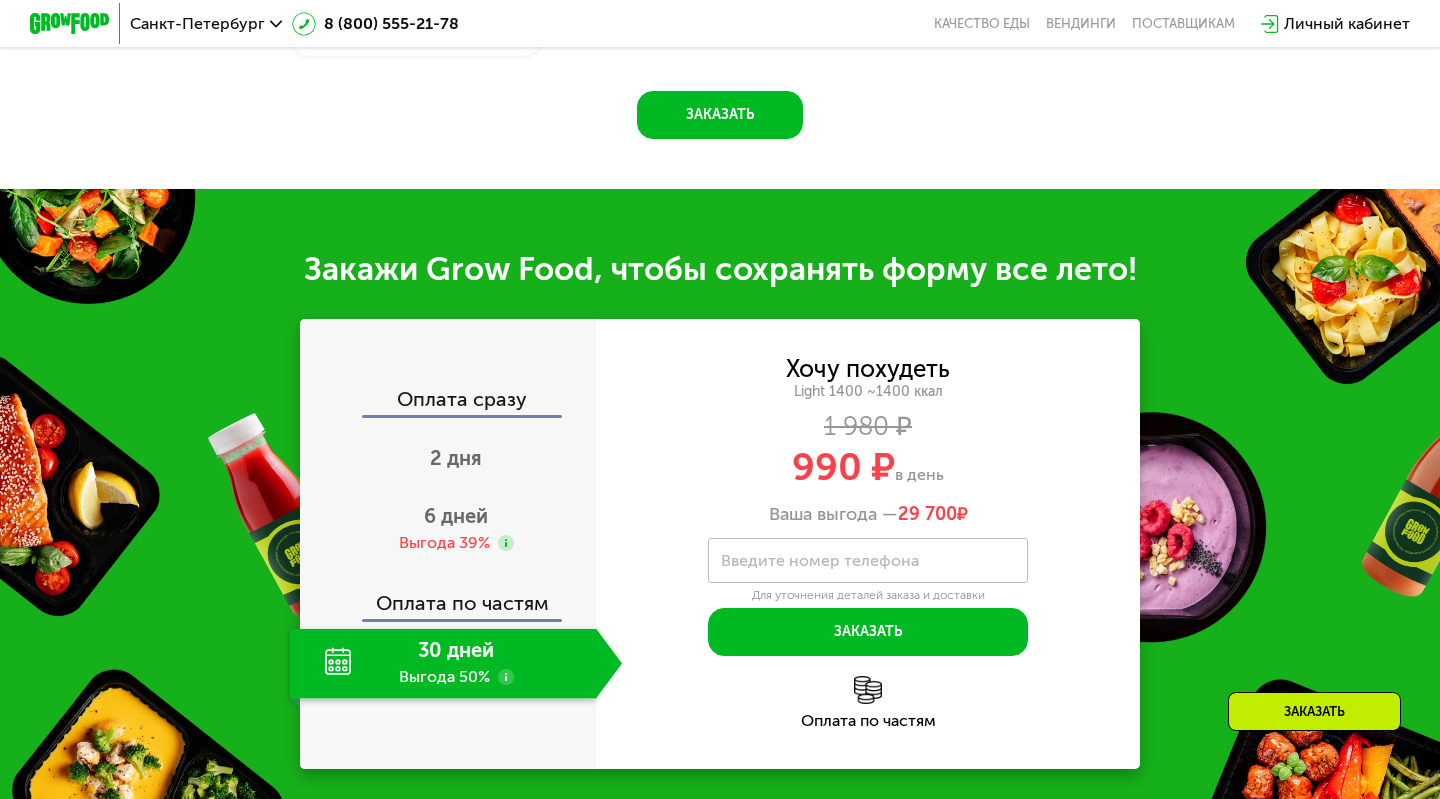 scroll, scrollTop: 1797, scrollLeft: 0, axis: vertical 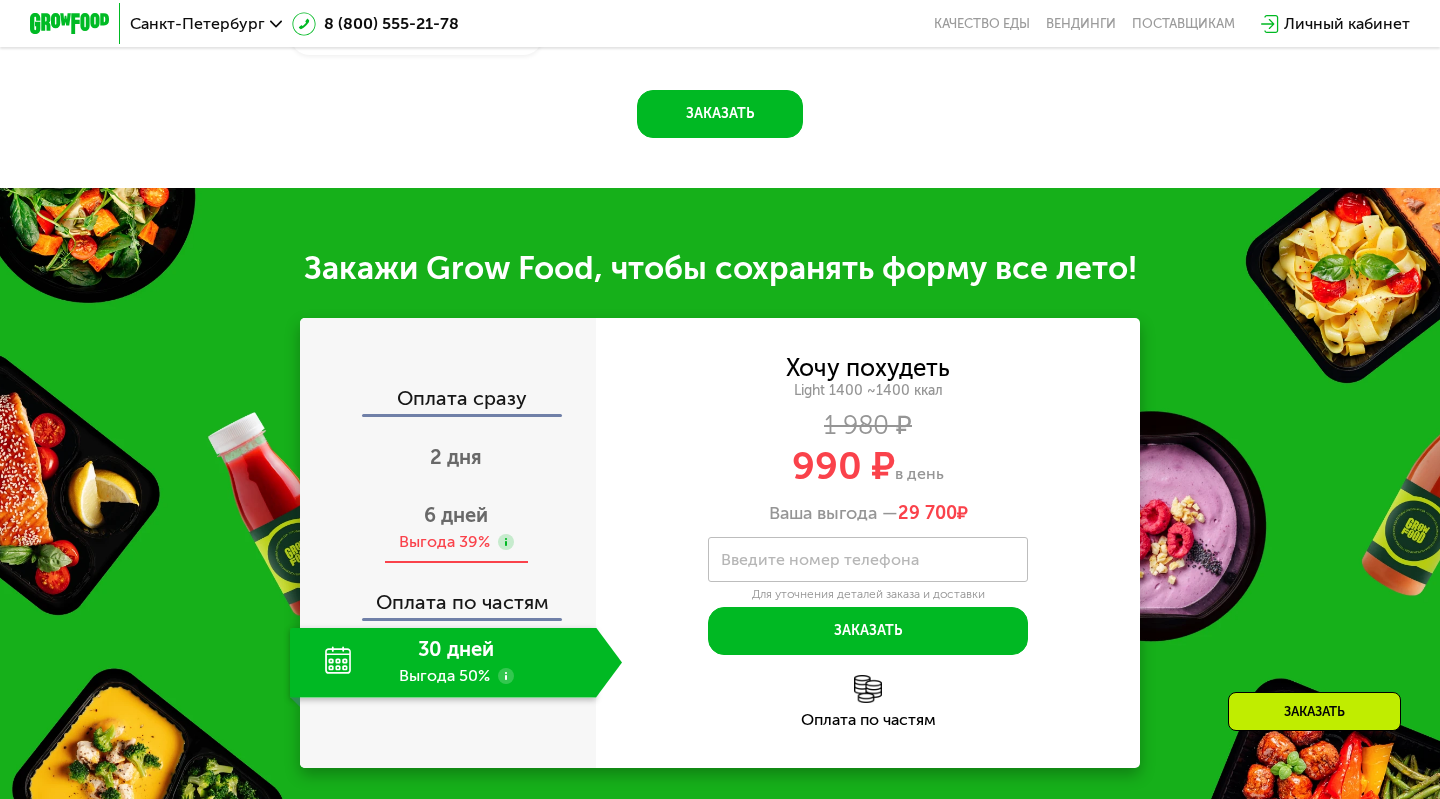 click on "6 дней" at bounding box center [456, 515] 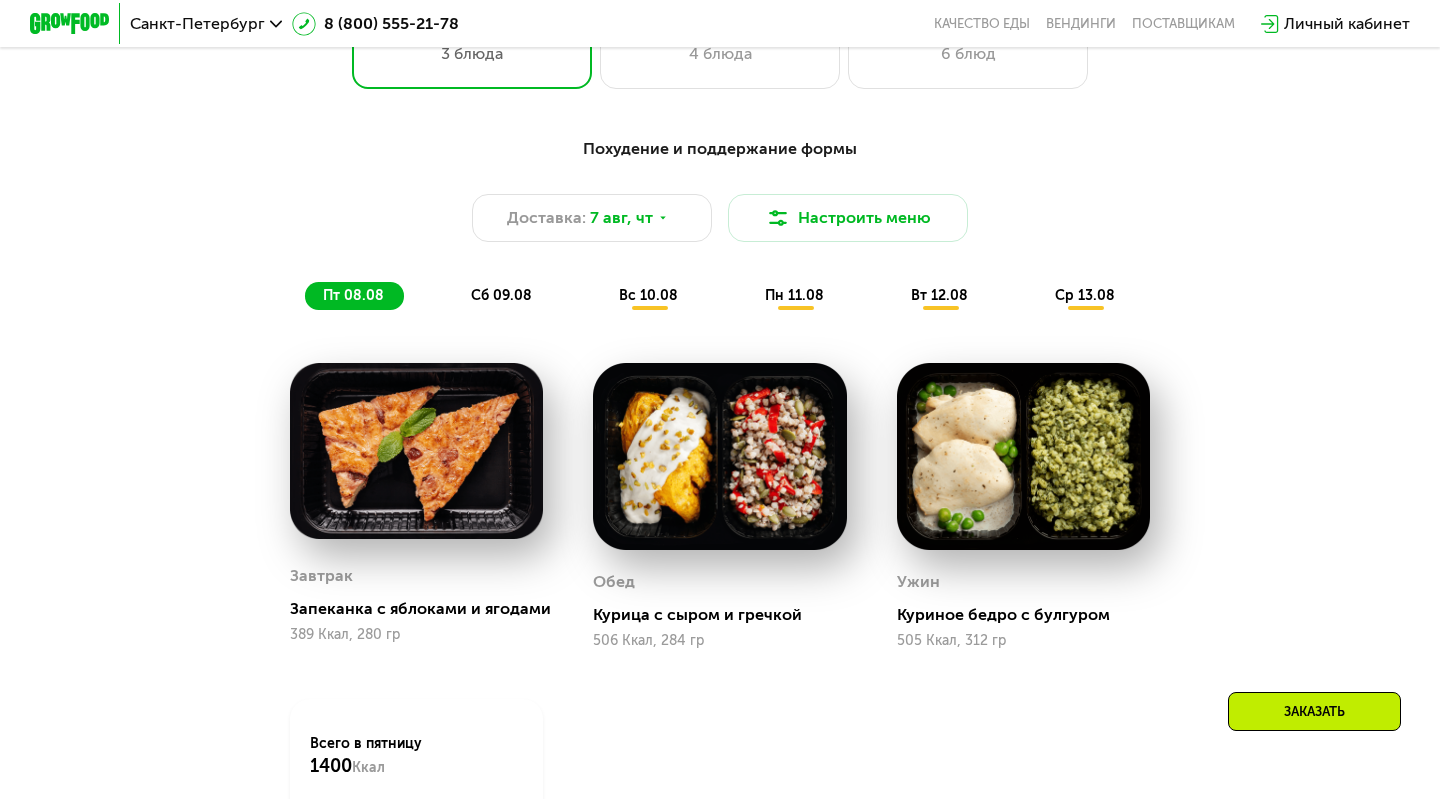 scroll, scrollTop: 923, scrollLeft: 0, axis: vertical 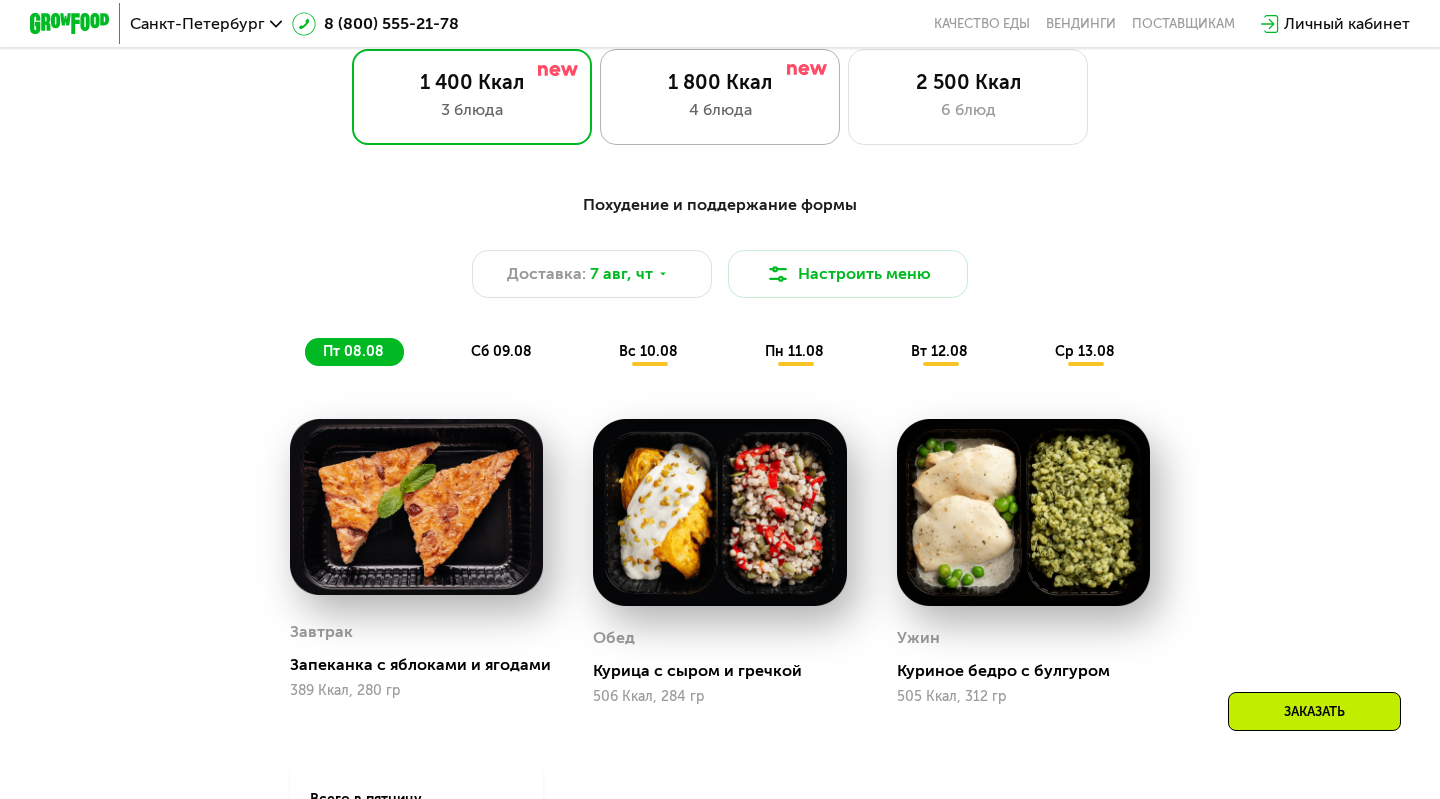 click on "4 блюда" at bounding box center [720, 110] 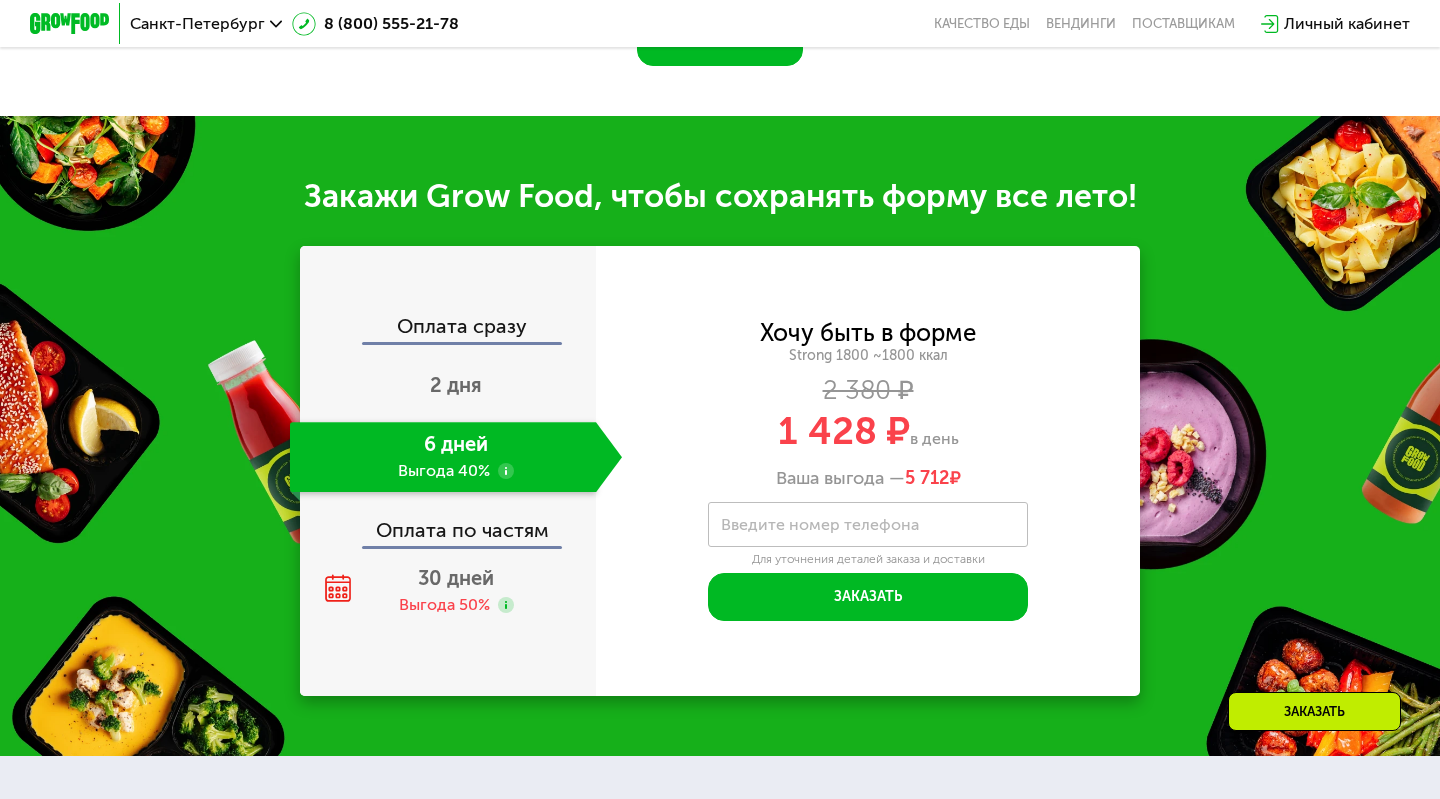 scroll, scrollTop: 1983, scrollLeft: 0, axis: vertical 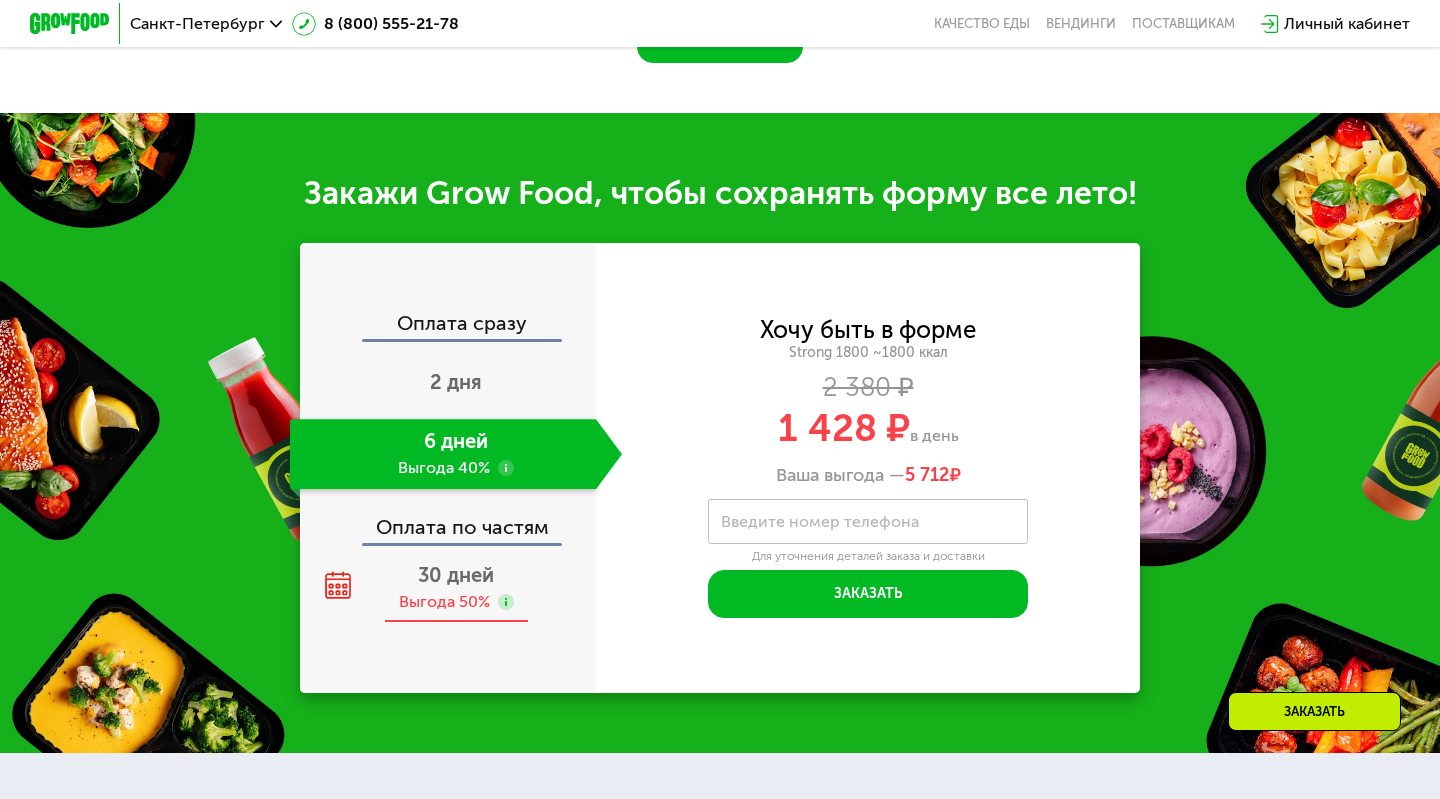 click on "30 дней Выгода 50%" at bounding box center (456, 588) 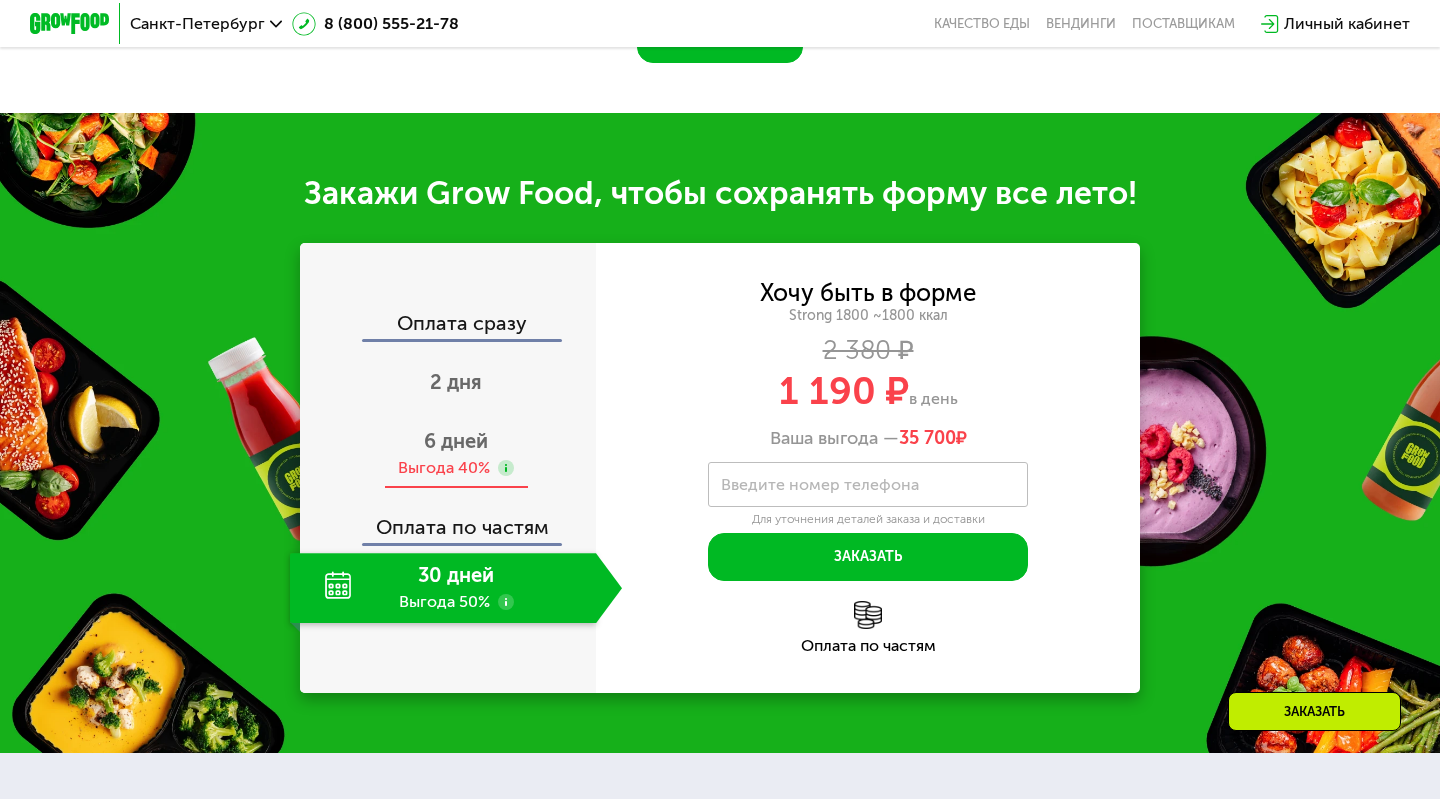 click on "6 дней Выгода 40%" at bounding box center [456, 454] 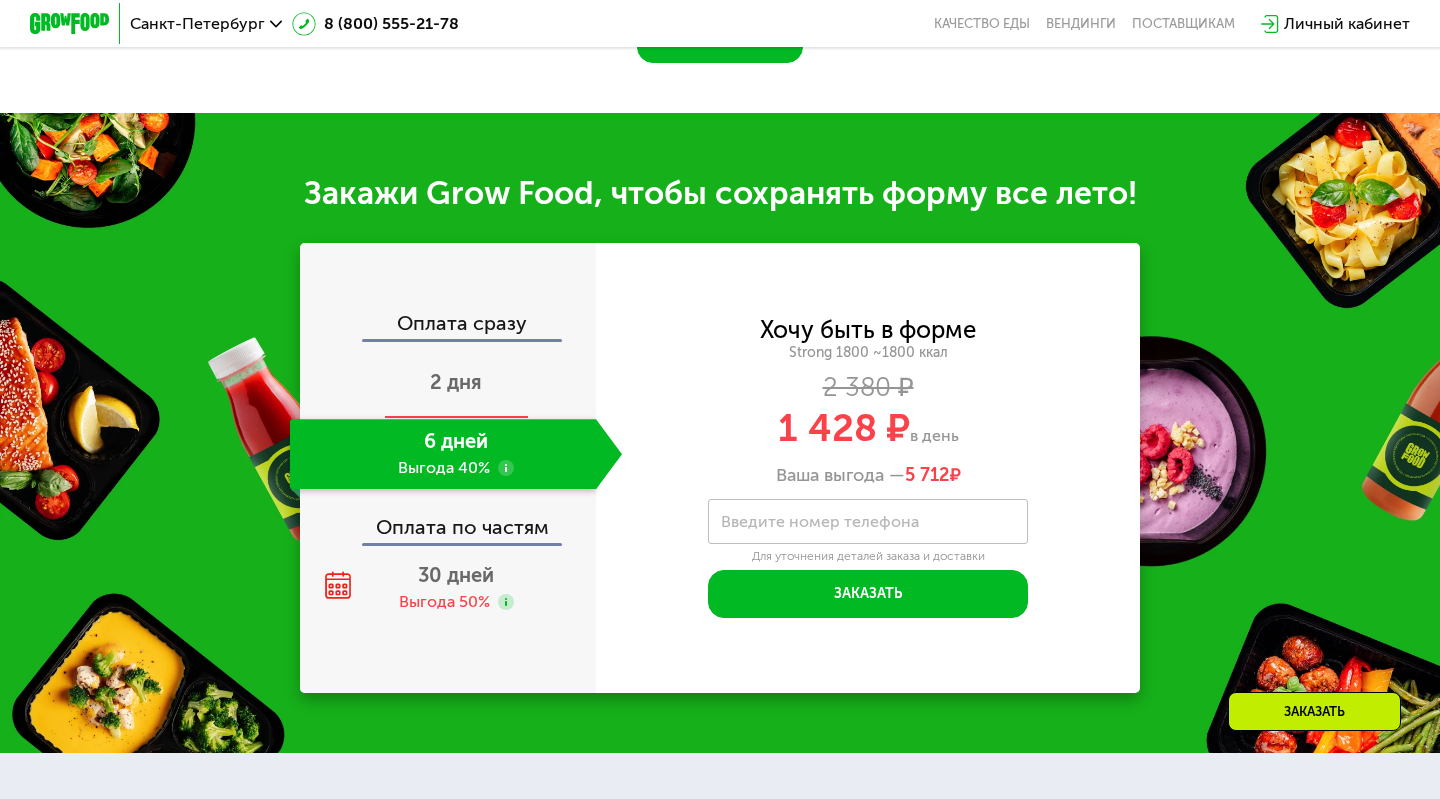 click on "2 дня" at bounding box center [456, 382] 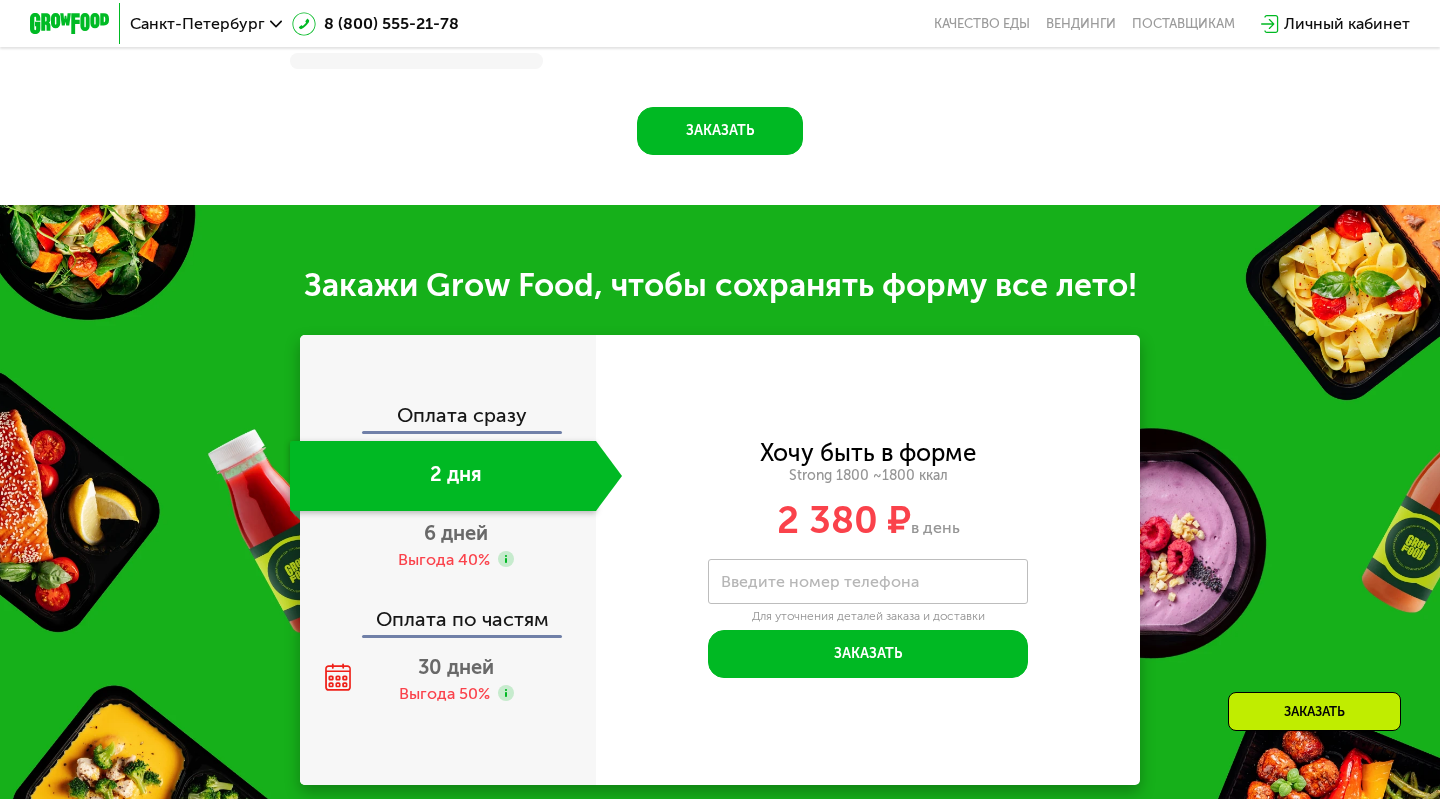 scroll, scrollTop: 2073, scrollLeft: 0, axis: vertical 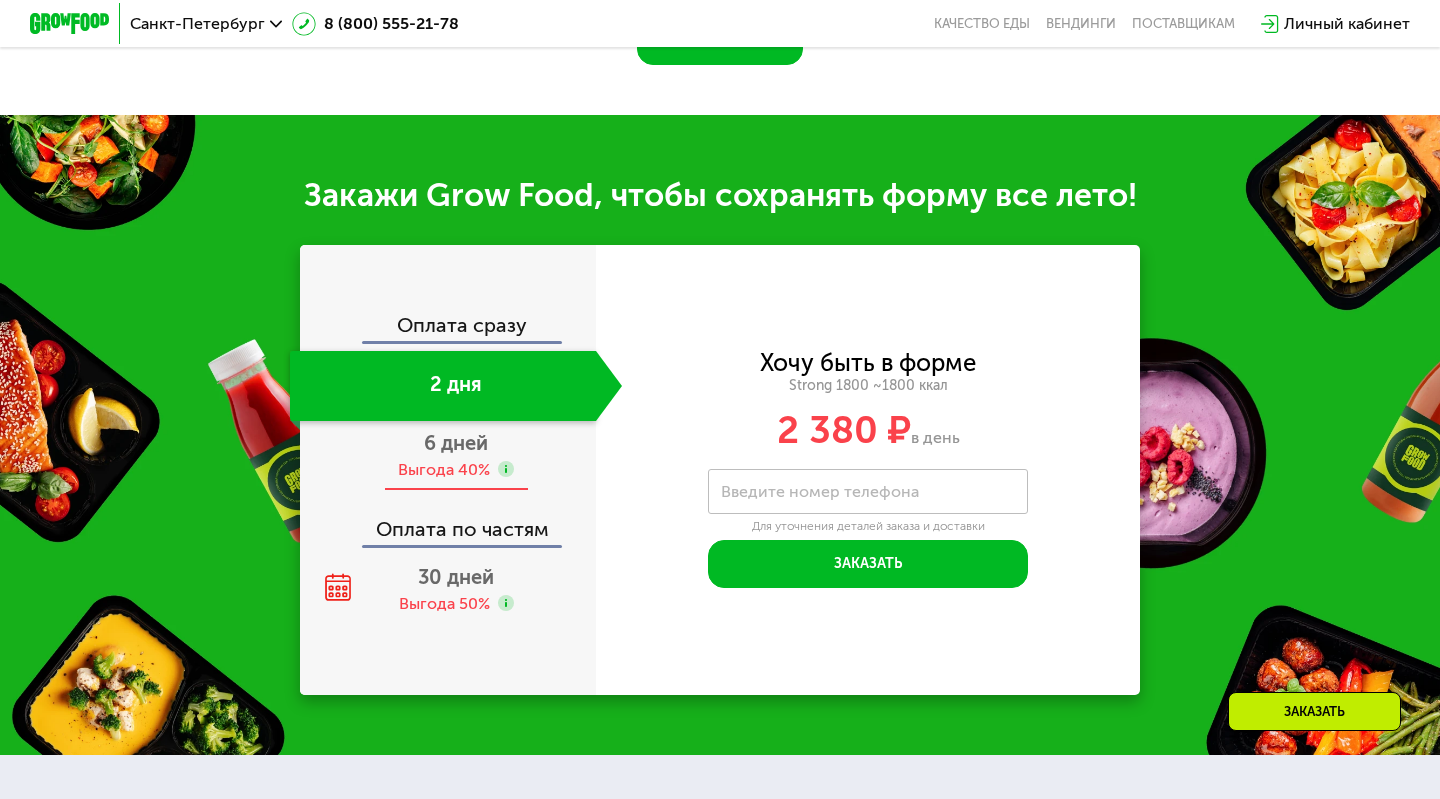 click on "Выгода 40%" at bounding box center (444, 470) 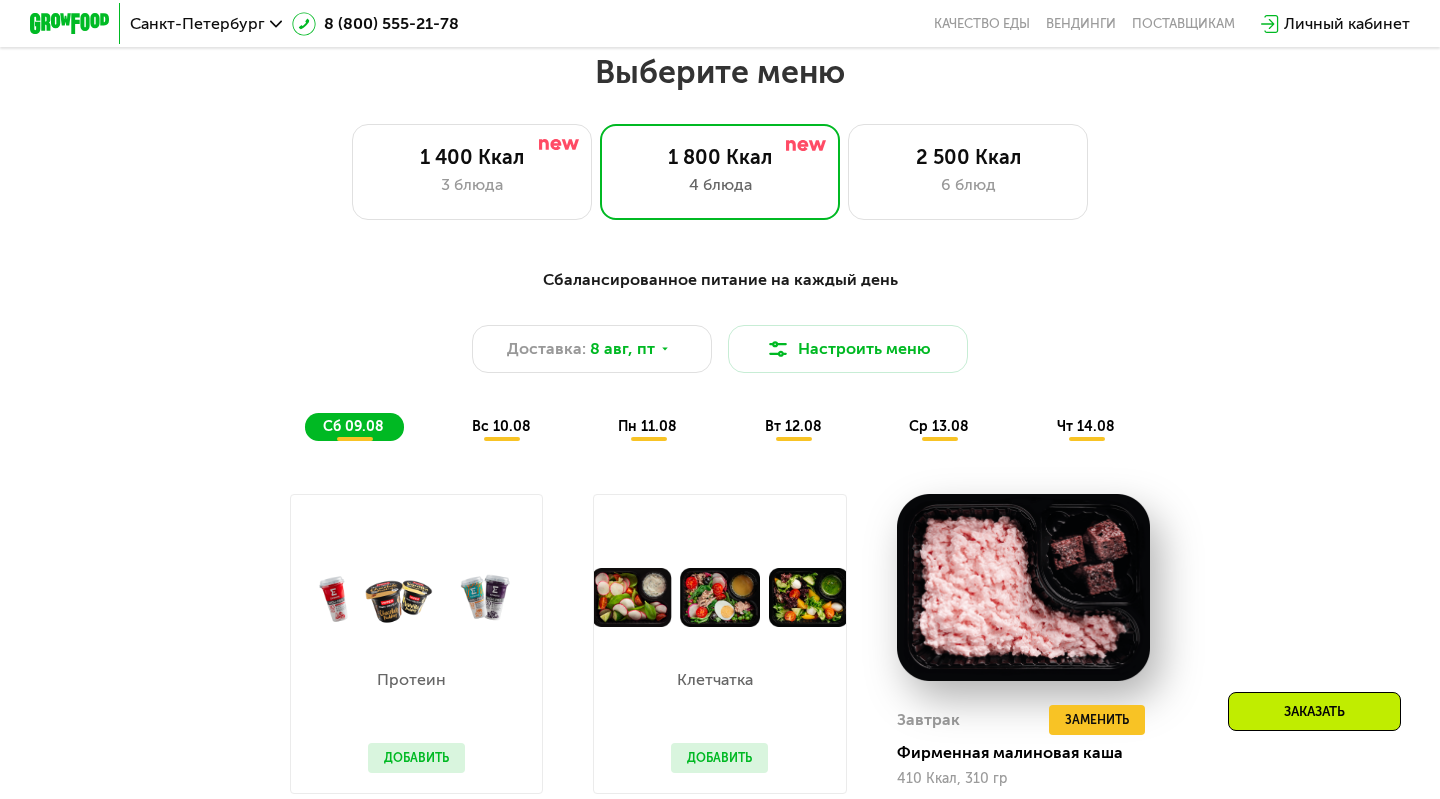 scroll, scrollTop: 759, scrollLeft: 0, axis: vertical 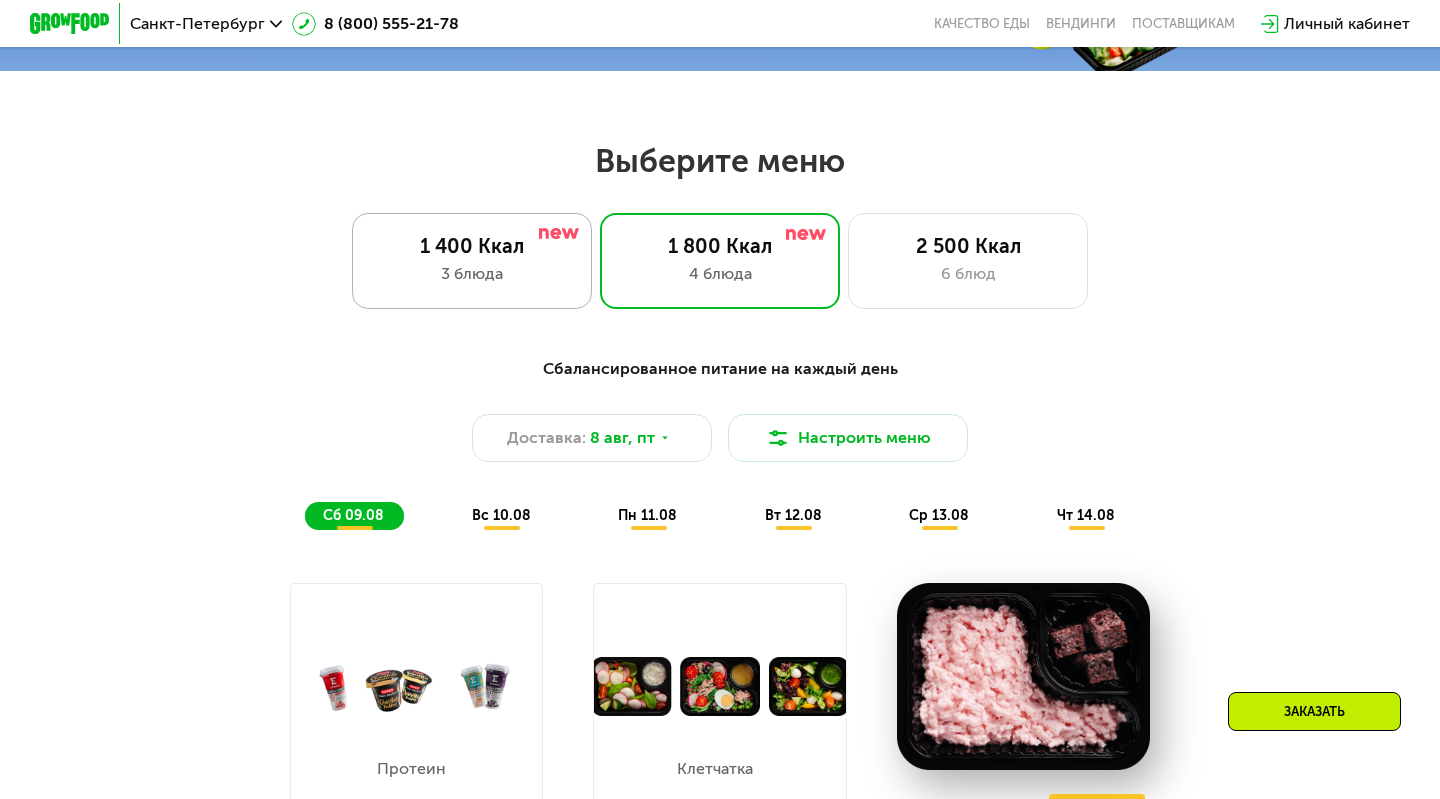 click on "1 400 Ккал 3 блюда" 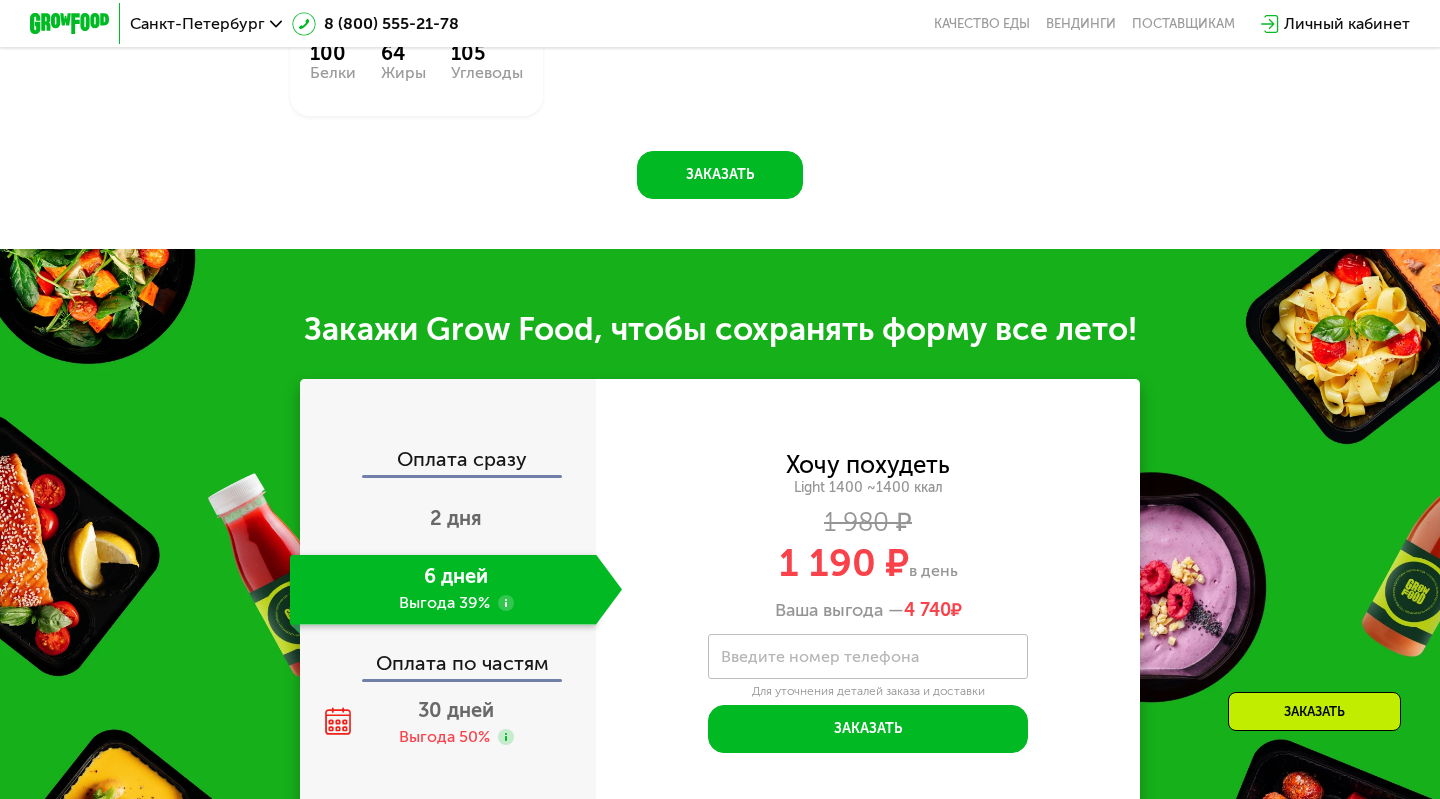 scroll, scrollTop: 1741, scrollLeft: 0, axis: vertical 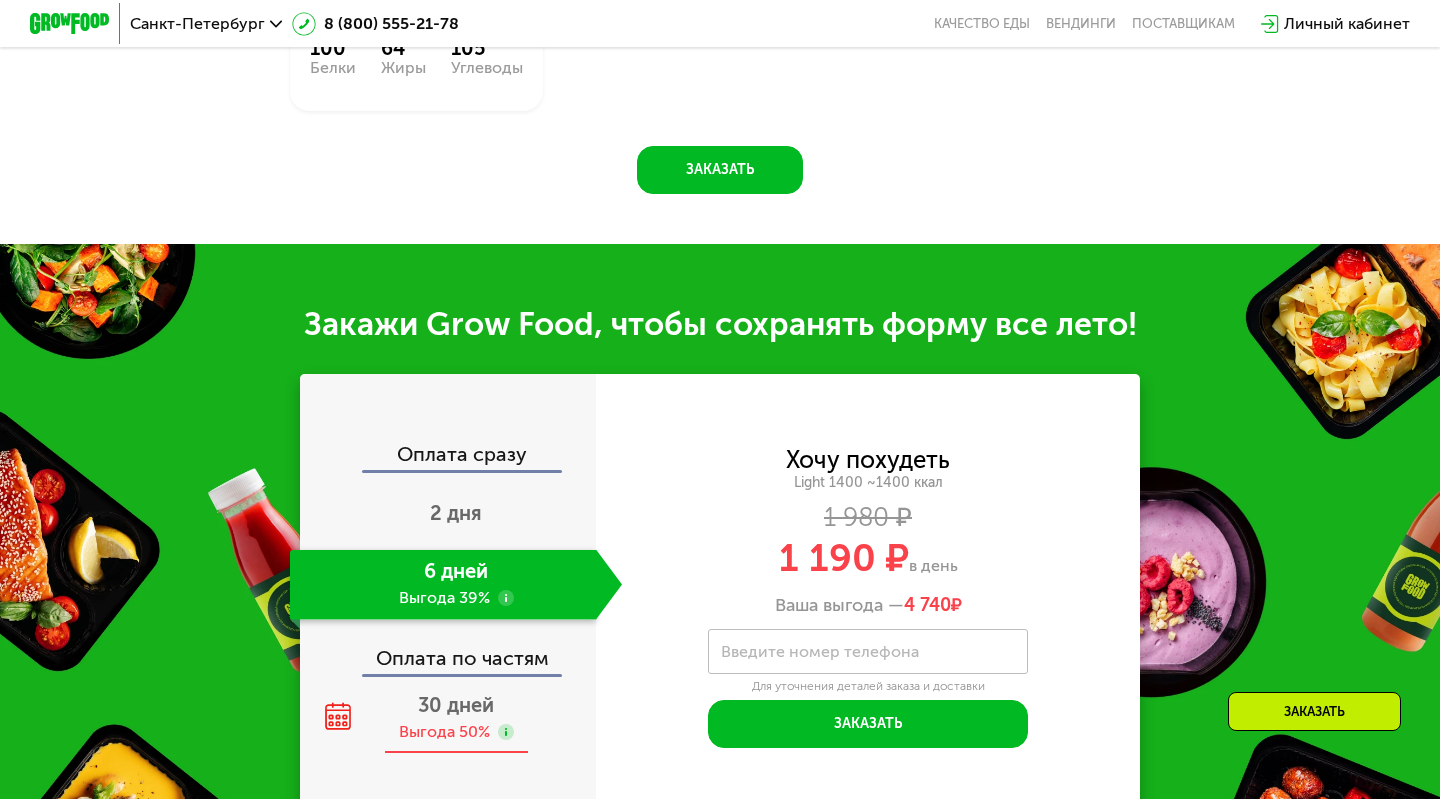 click on "30 дней" at bounding box center (456, 705) 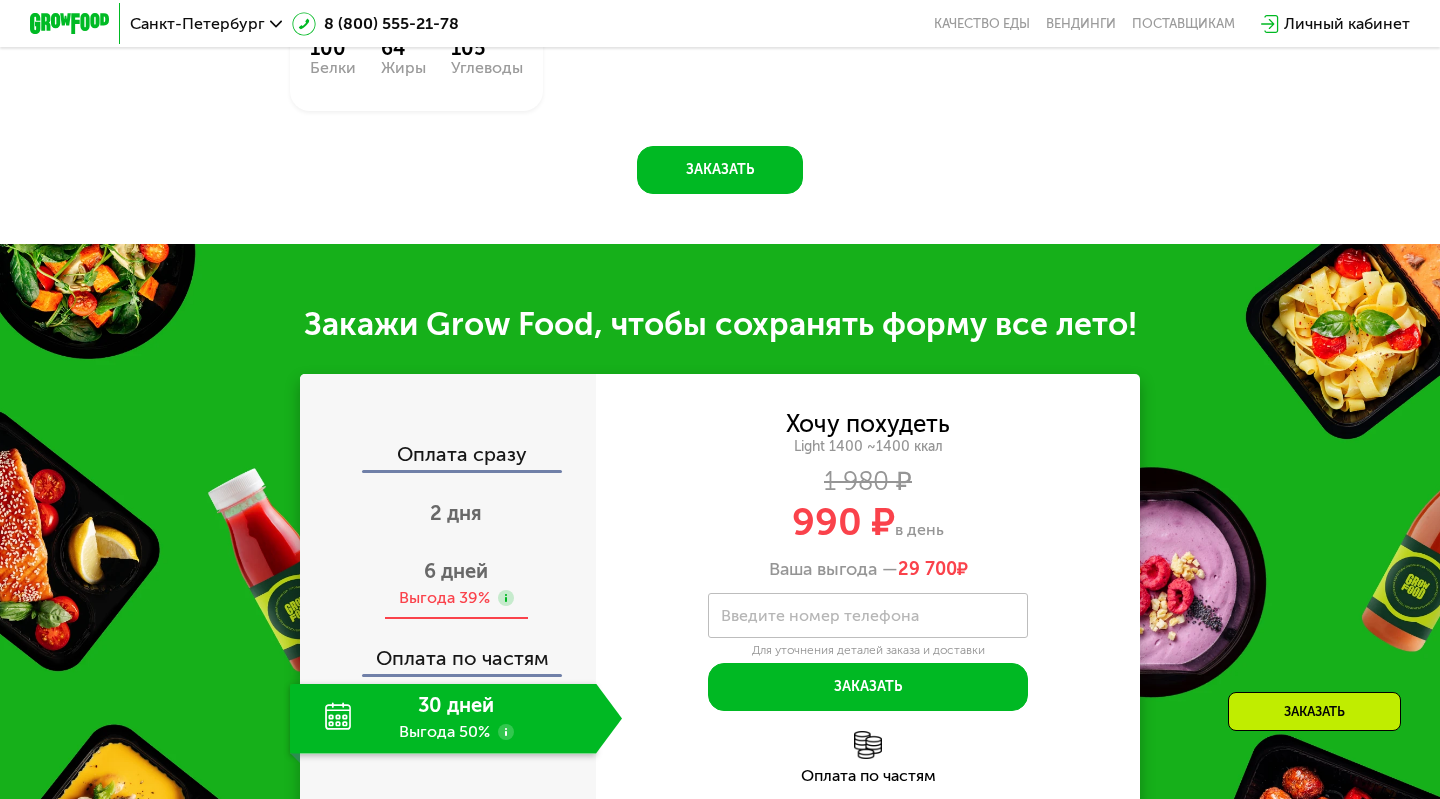 click on "6 дней Выгода 39%" at bounding box center (456, 585) 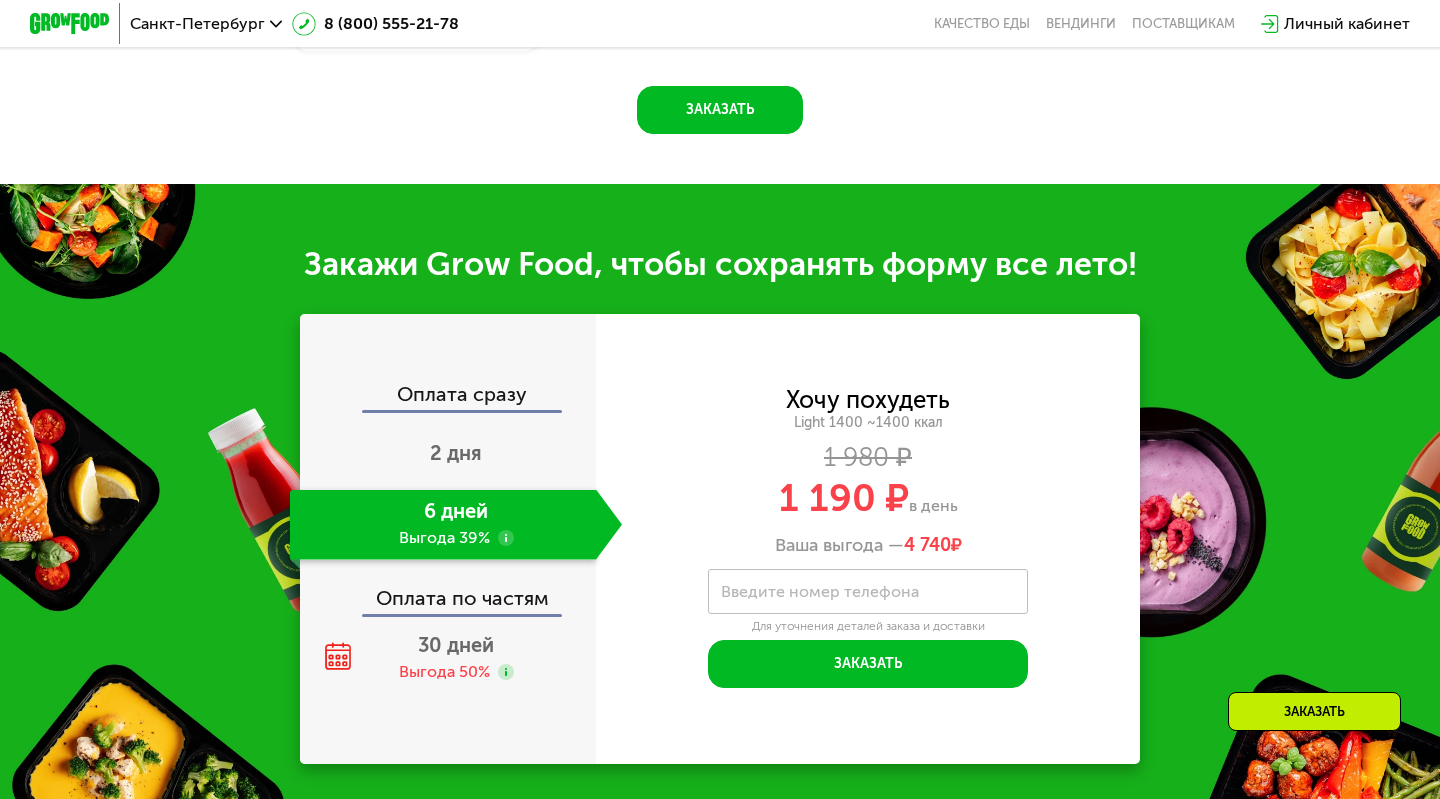 scroll, scrollTop: 1848, scrollLeft: 0, axis: vertical 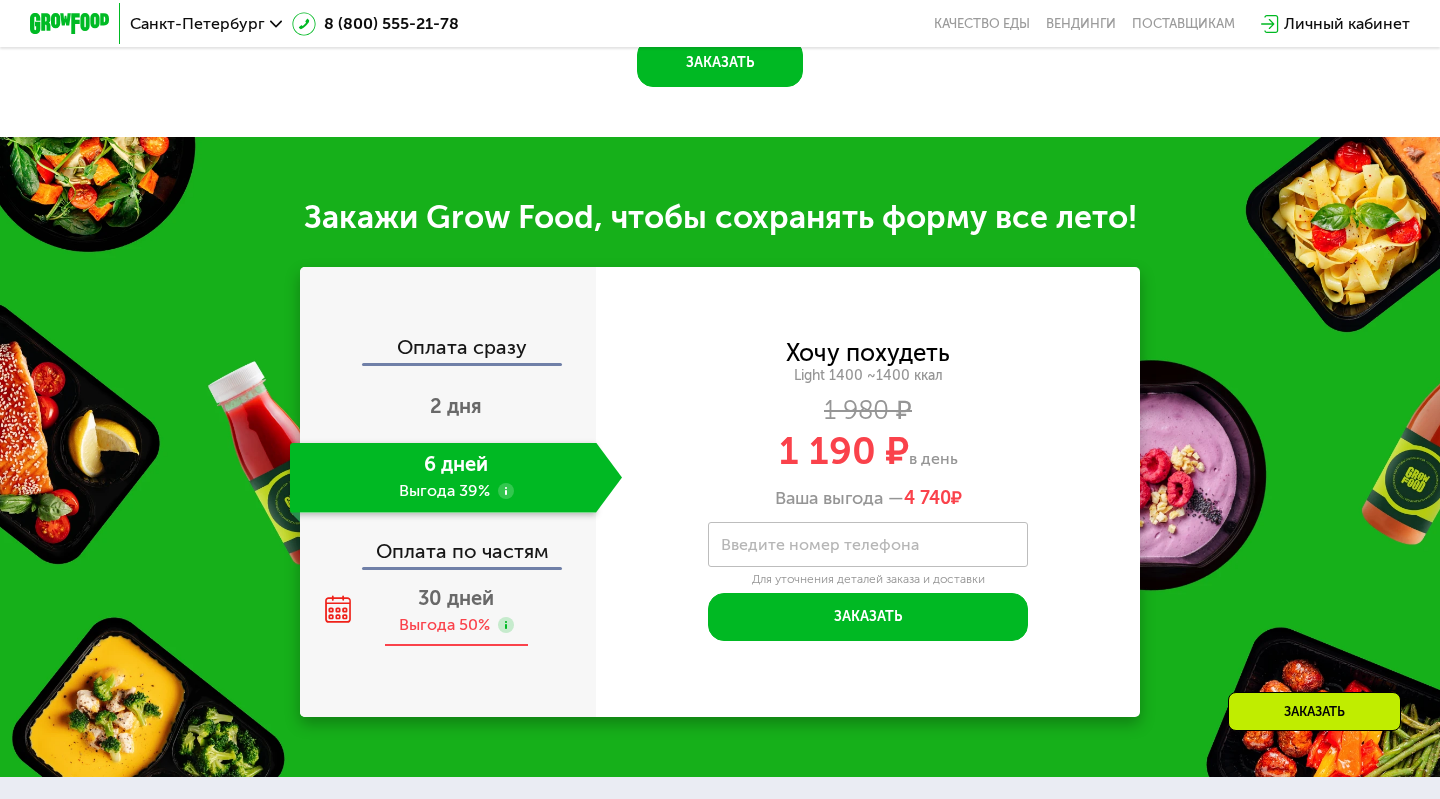click on "30 дней" at bounding box center [456, 598] 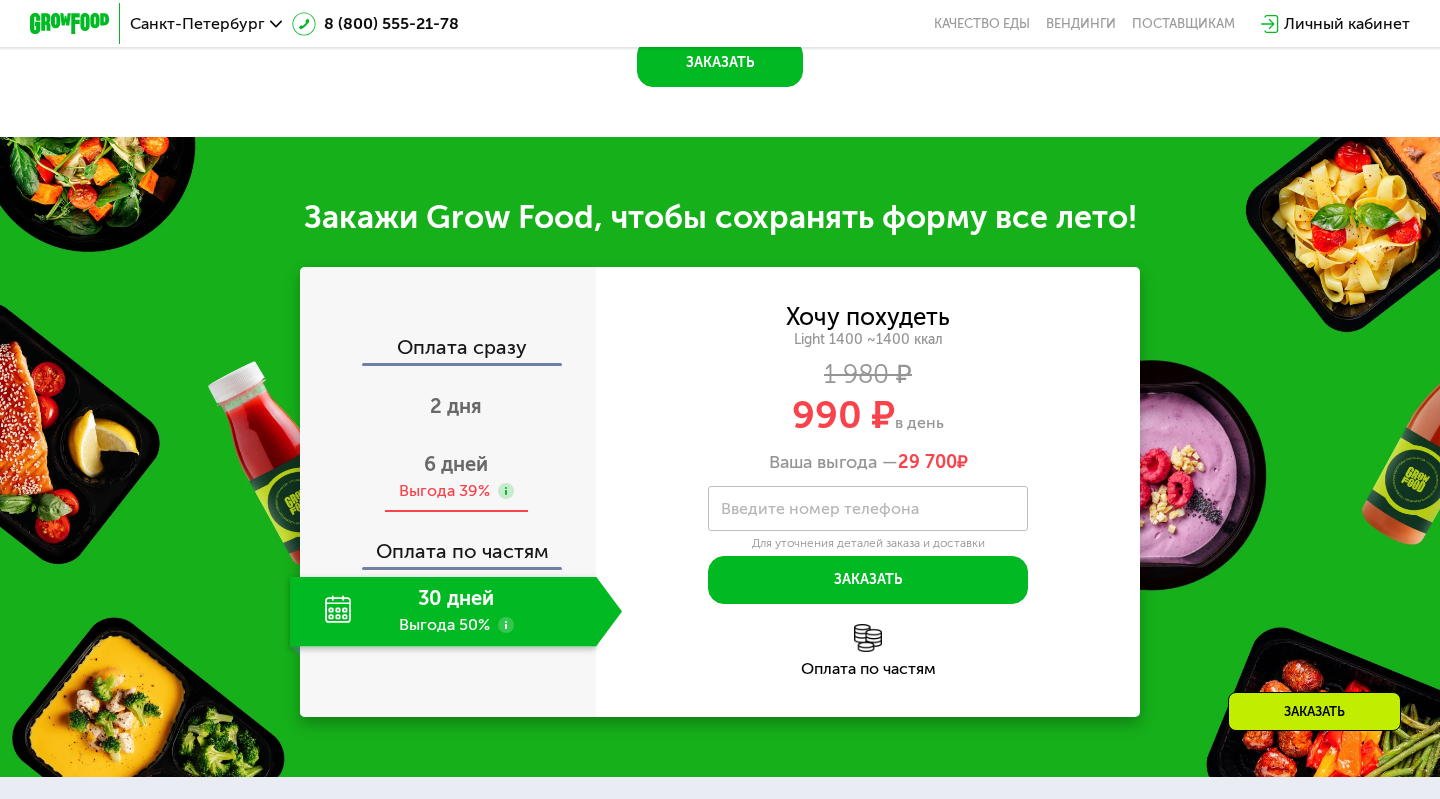 click on "6 дней" at bounding box center (456, 464) 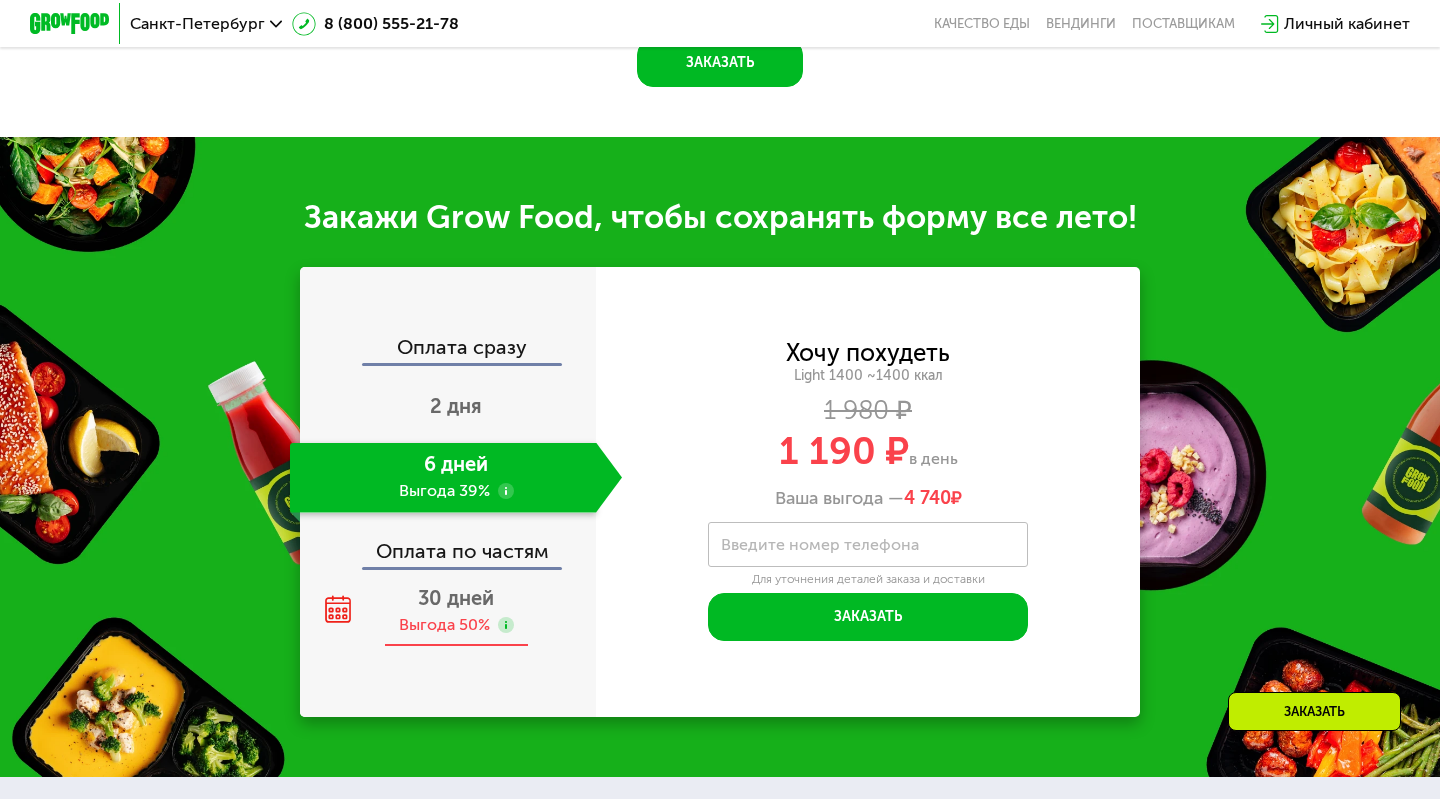 click on "Выгода 50%" at bounding box center (444, 625) 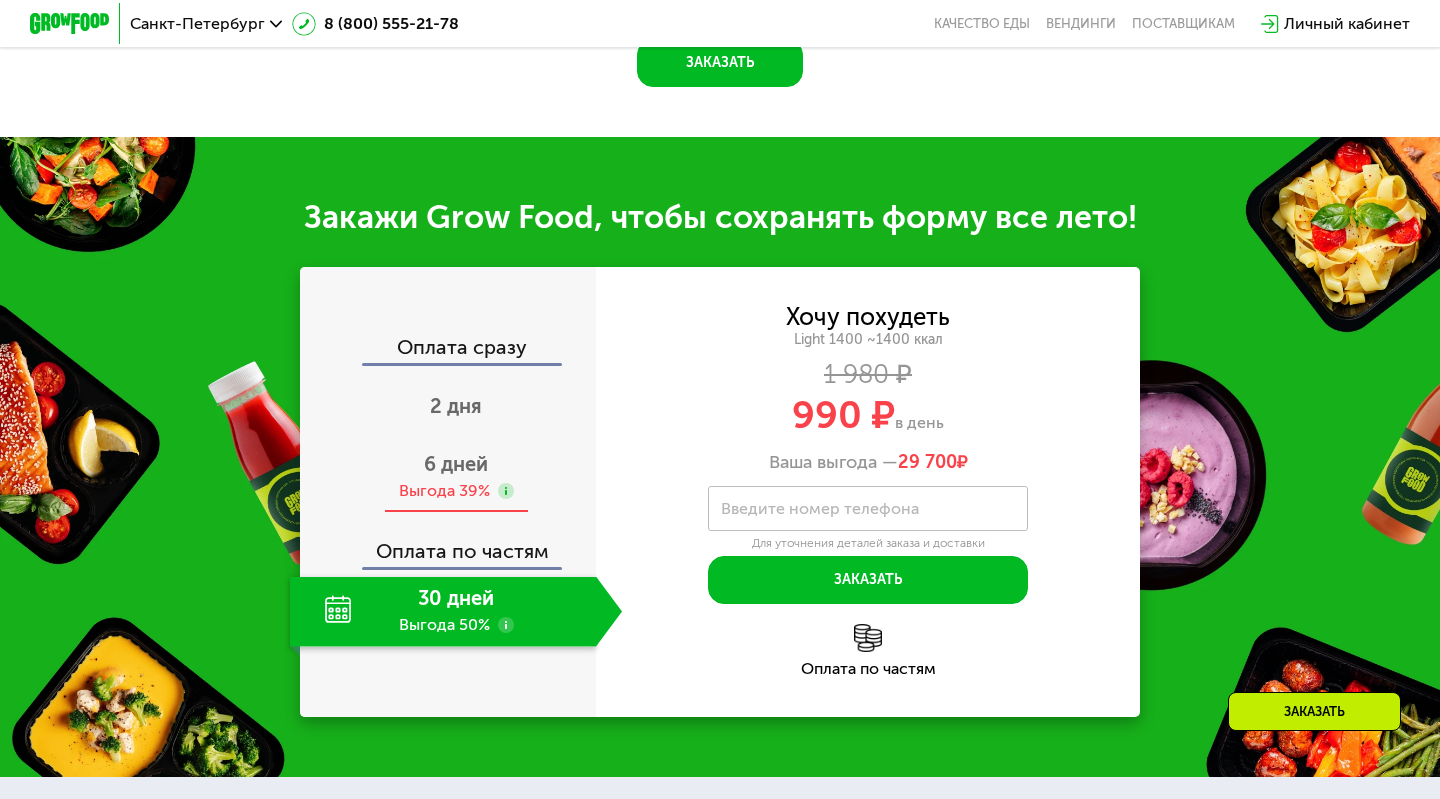 click on "6 дней" at bounding box center (456, 464) 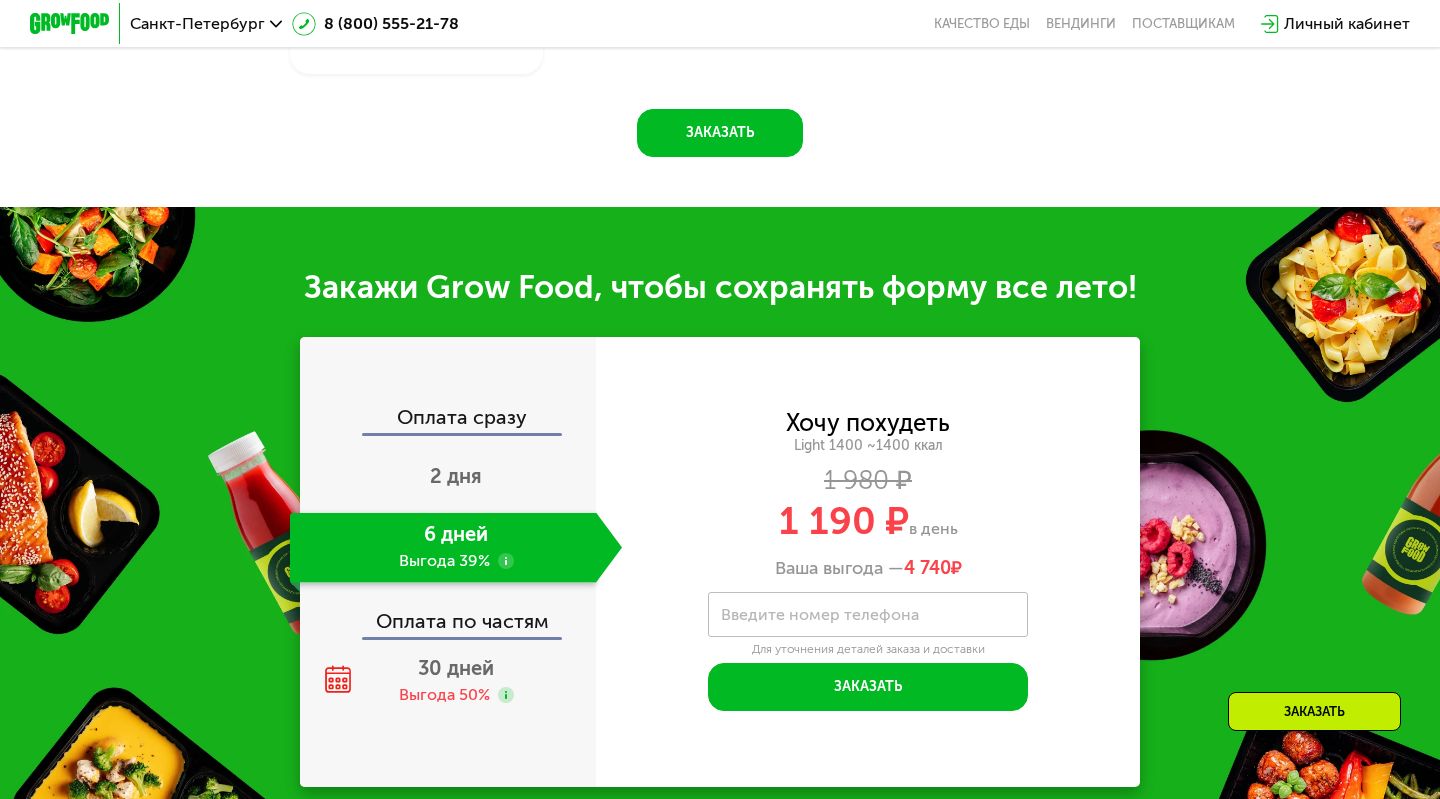 scroll, scrollTop: 1811, scrollLeft: 0, axis: vertical 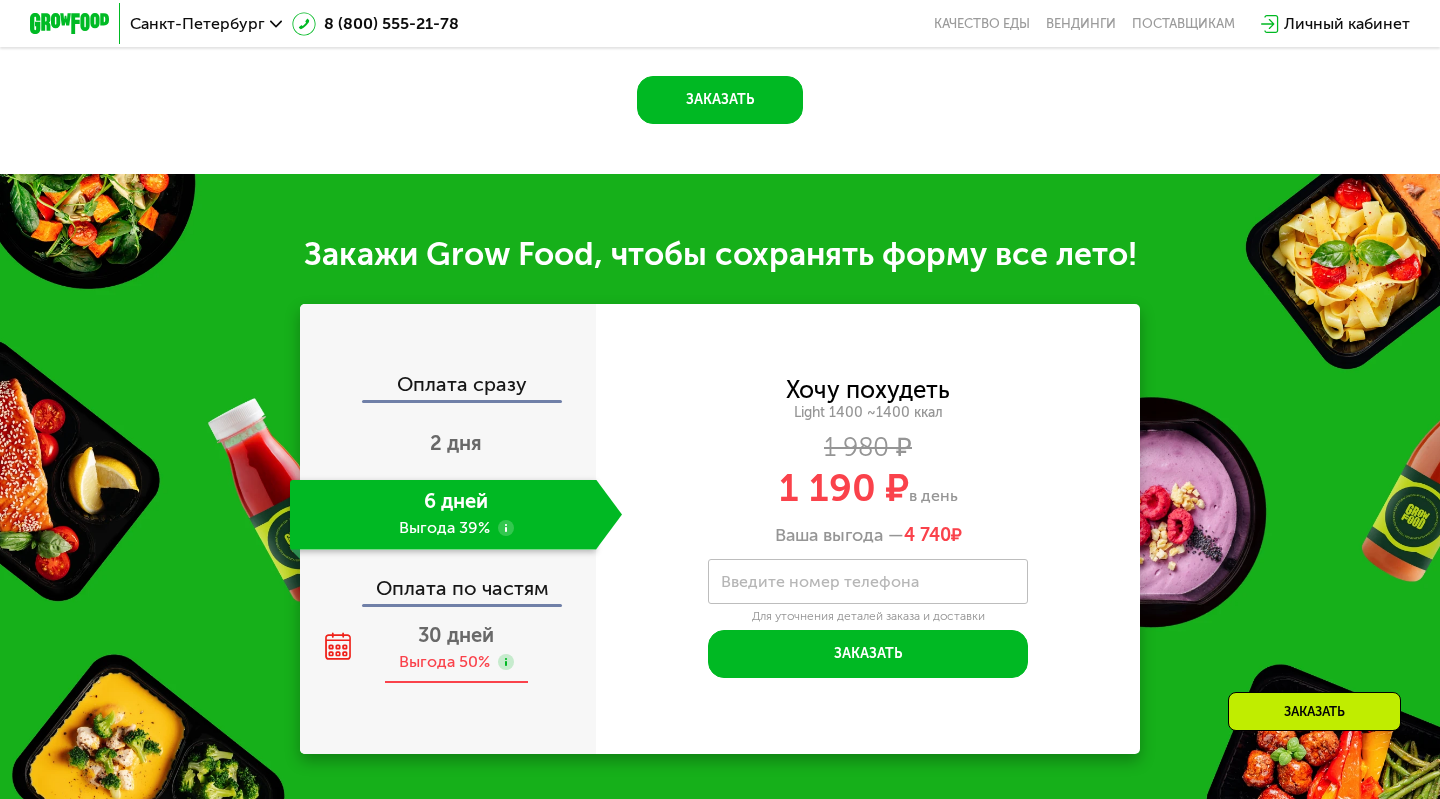 click on "Выгода 50%" at bounding box center [444, 662] 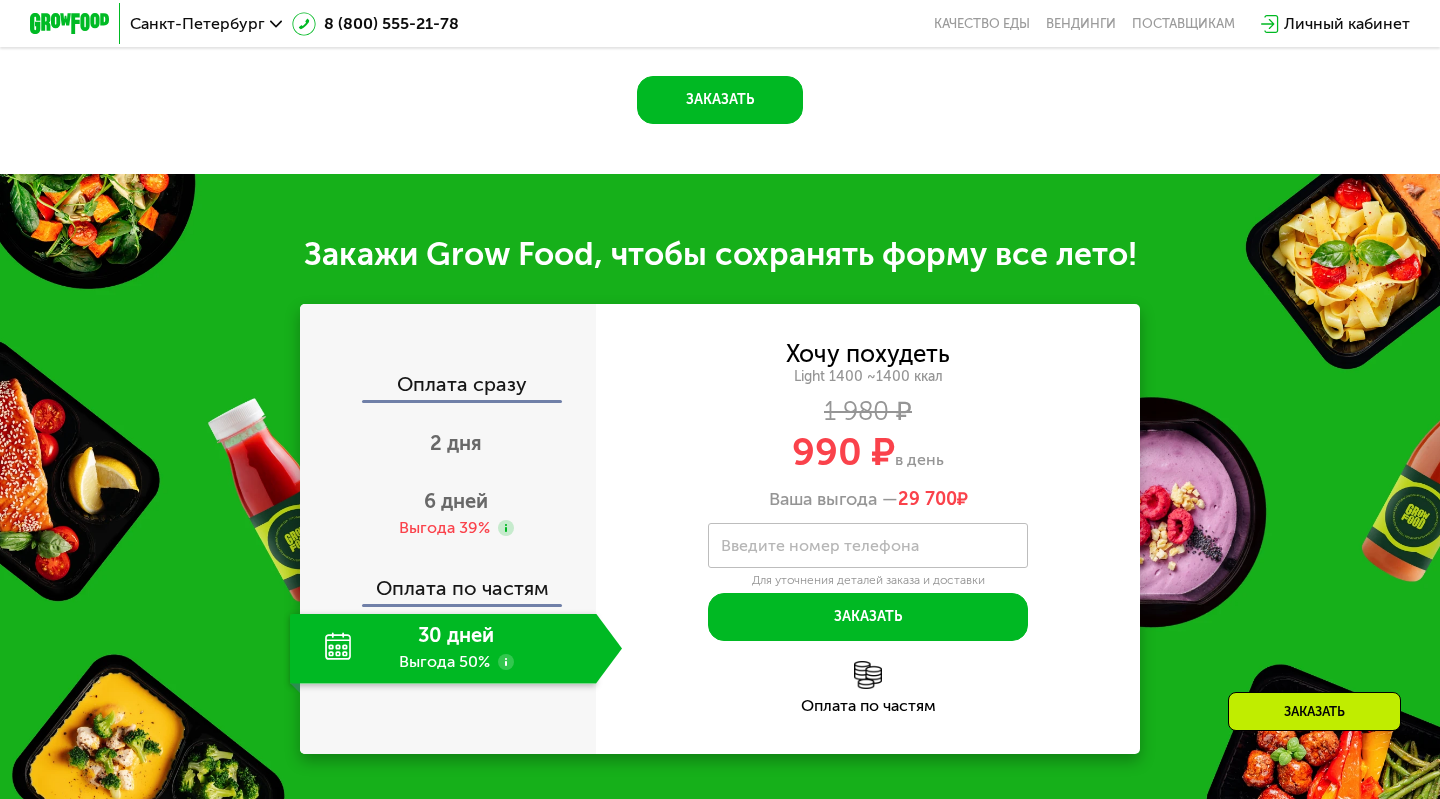 click at bounding box center [868, 675] 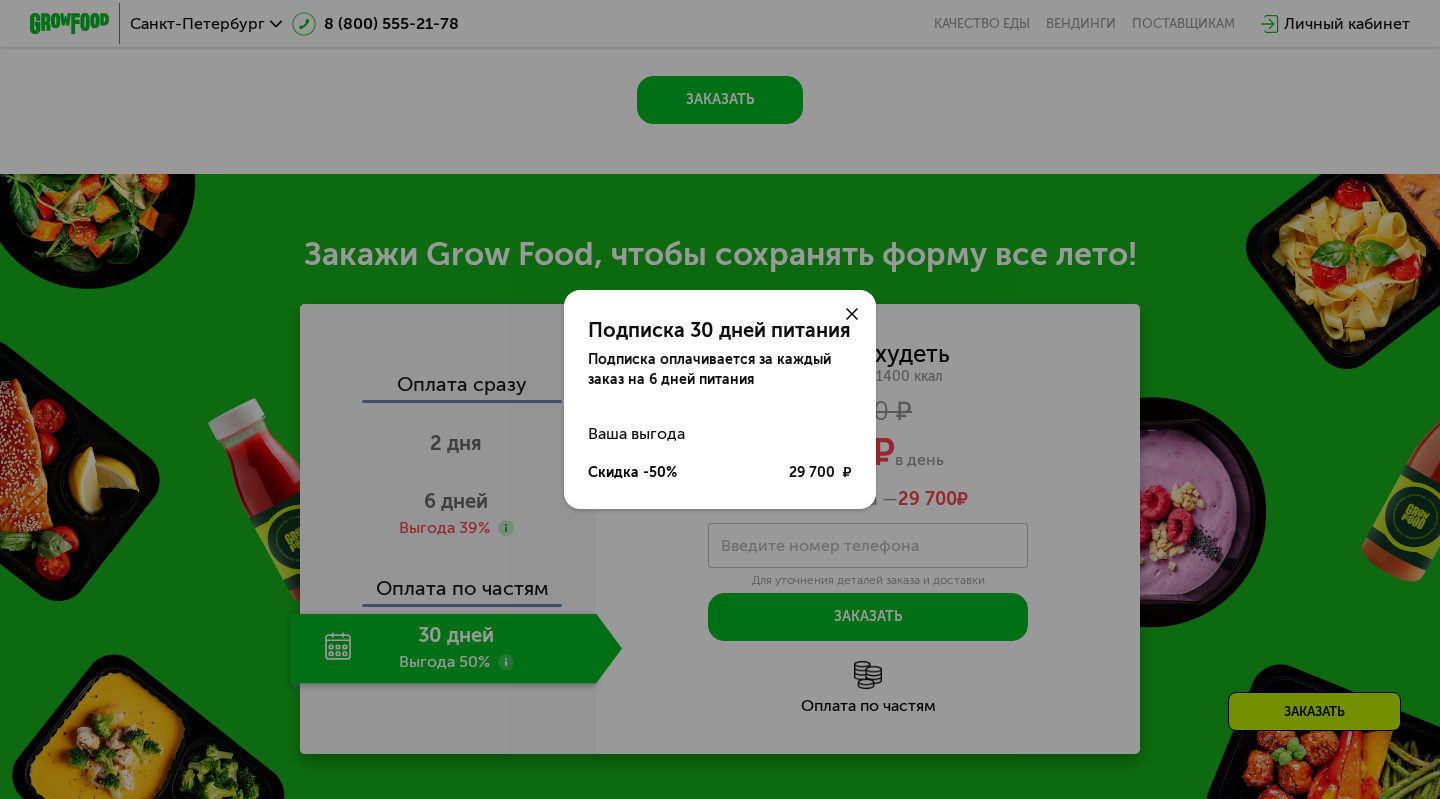 click 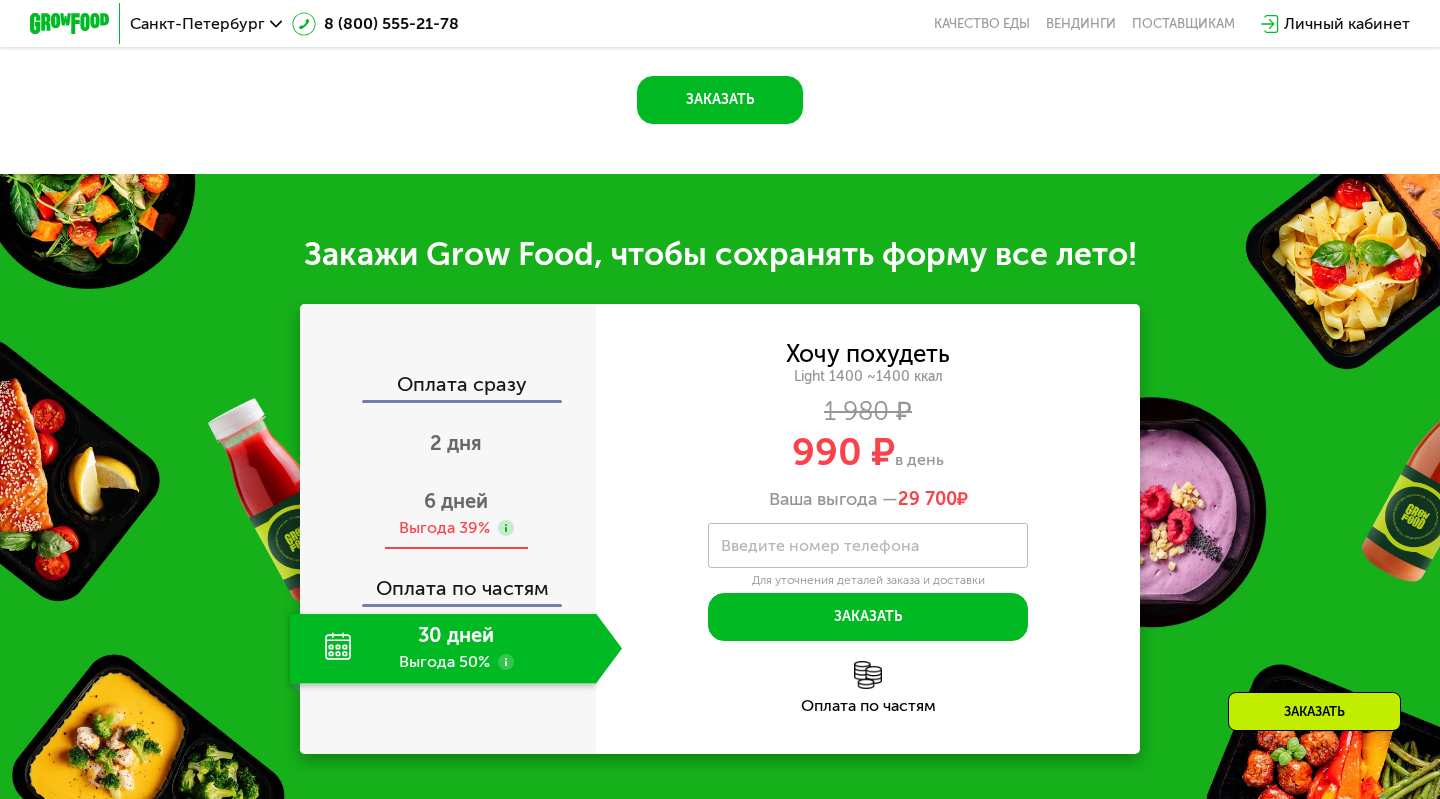 click on "6 дней Выгода 39%" at bounding box center (456, 515) 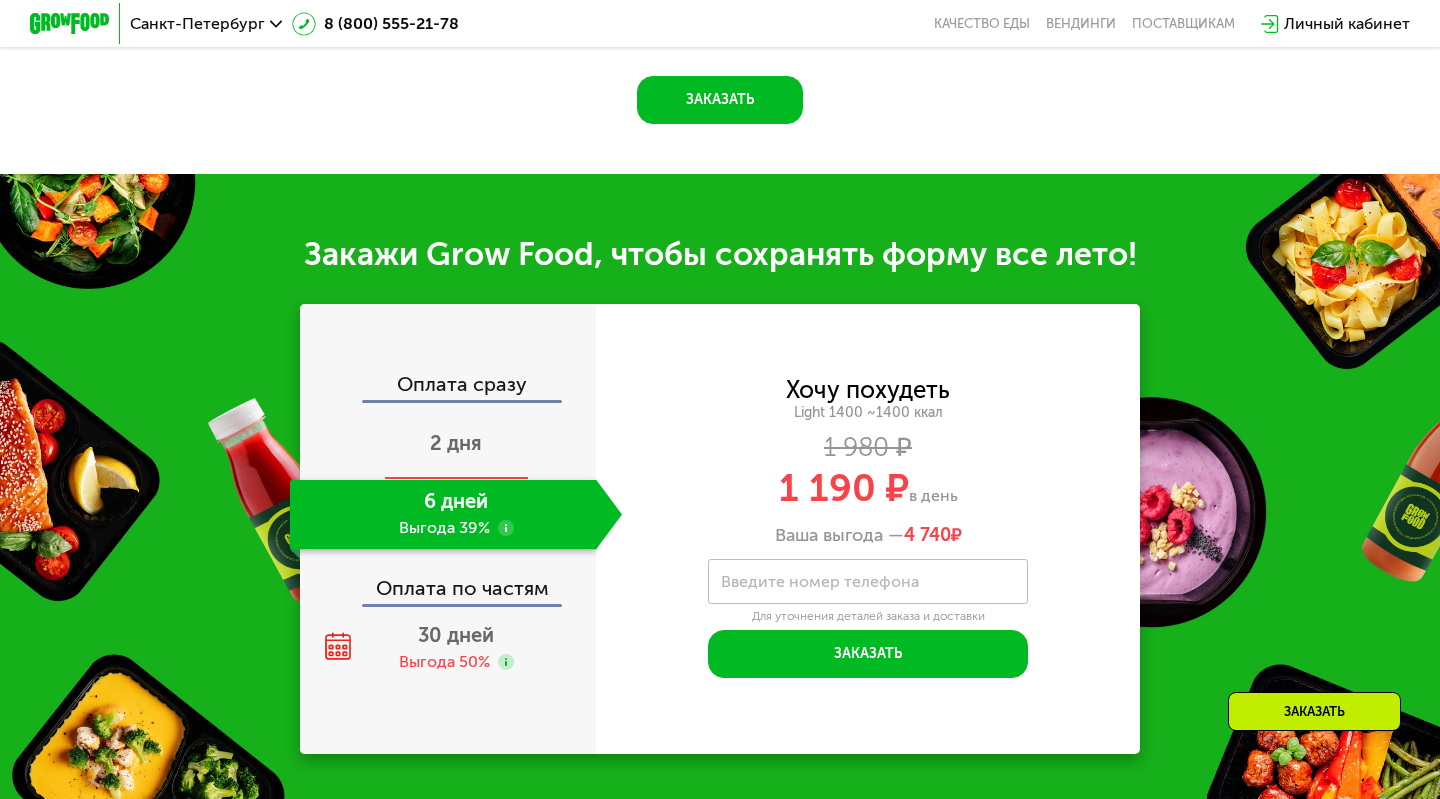 click on "2 дня" at bounding box center (456, 443) 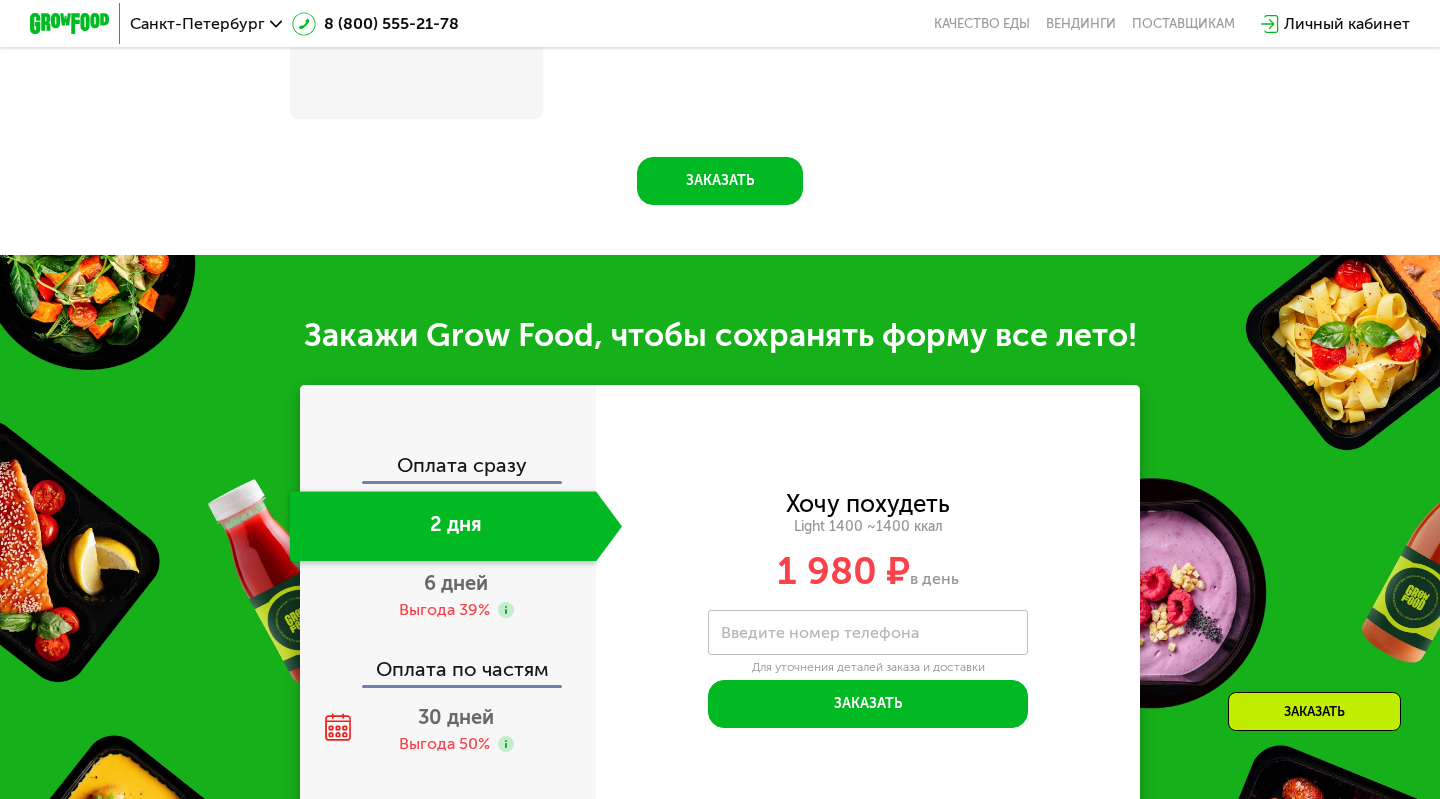scroll, scrollTop: 1892, scrollLeft: 0, axis: vertical 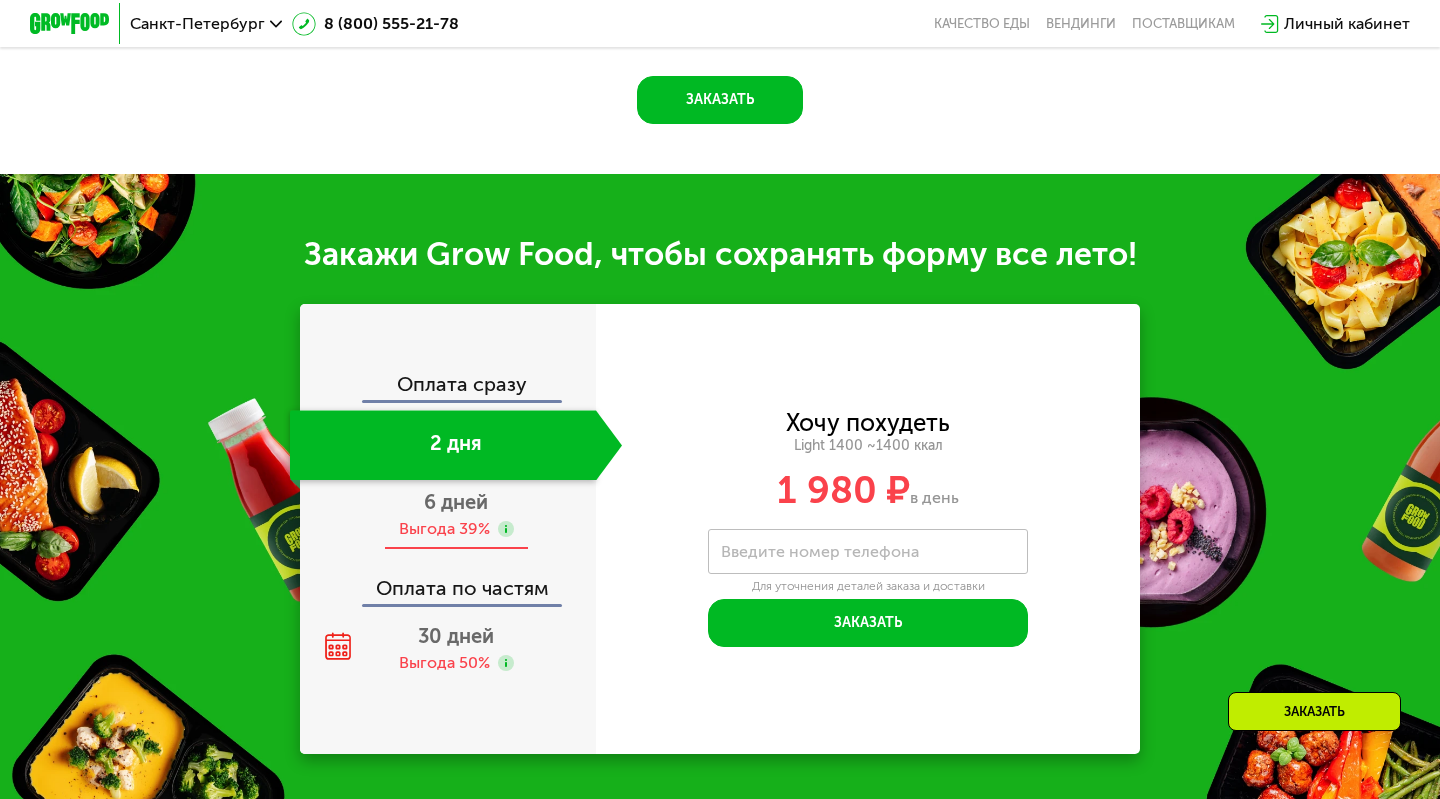 click on "Выгода 39%" at bounding box center [444, 529] 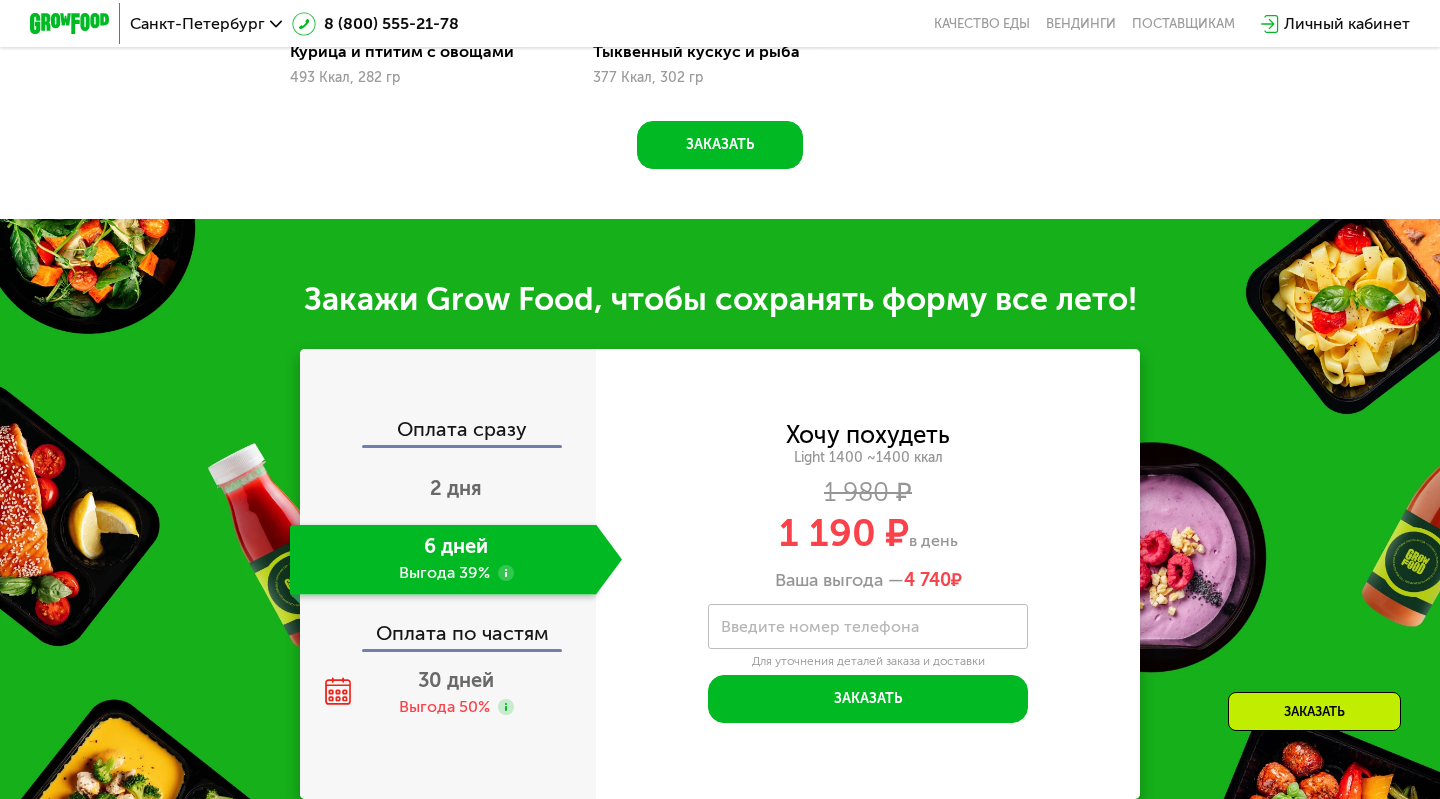 click 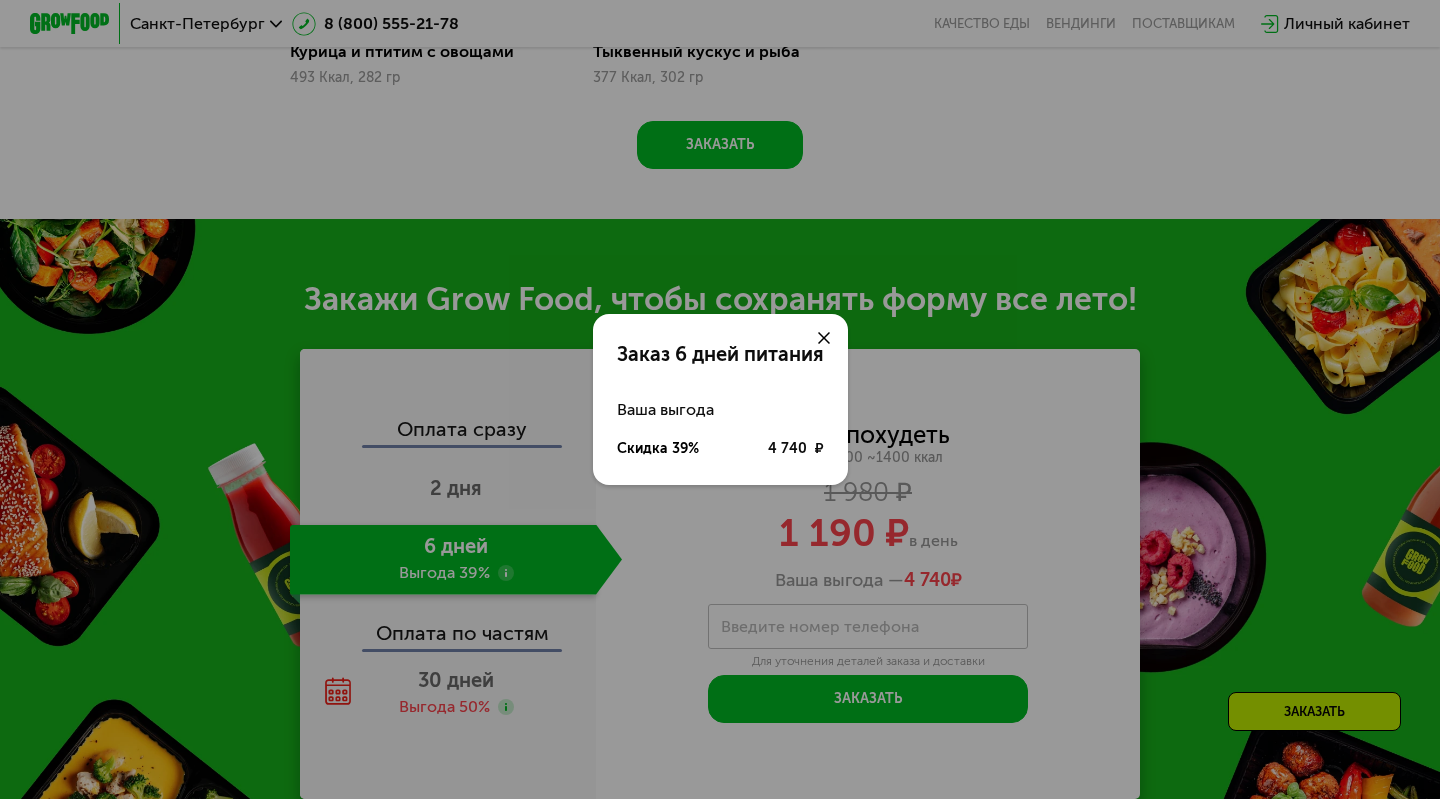 scroll, scrollTop: 1937, scrollLeft: 0, axis: vertical 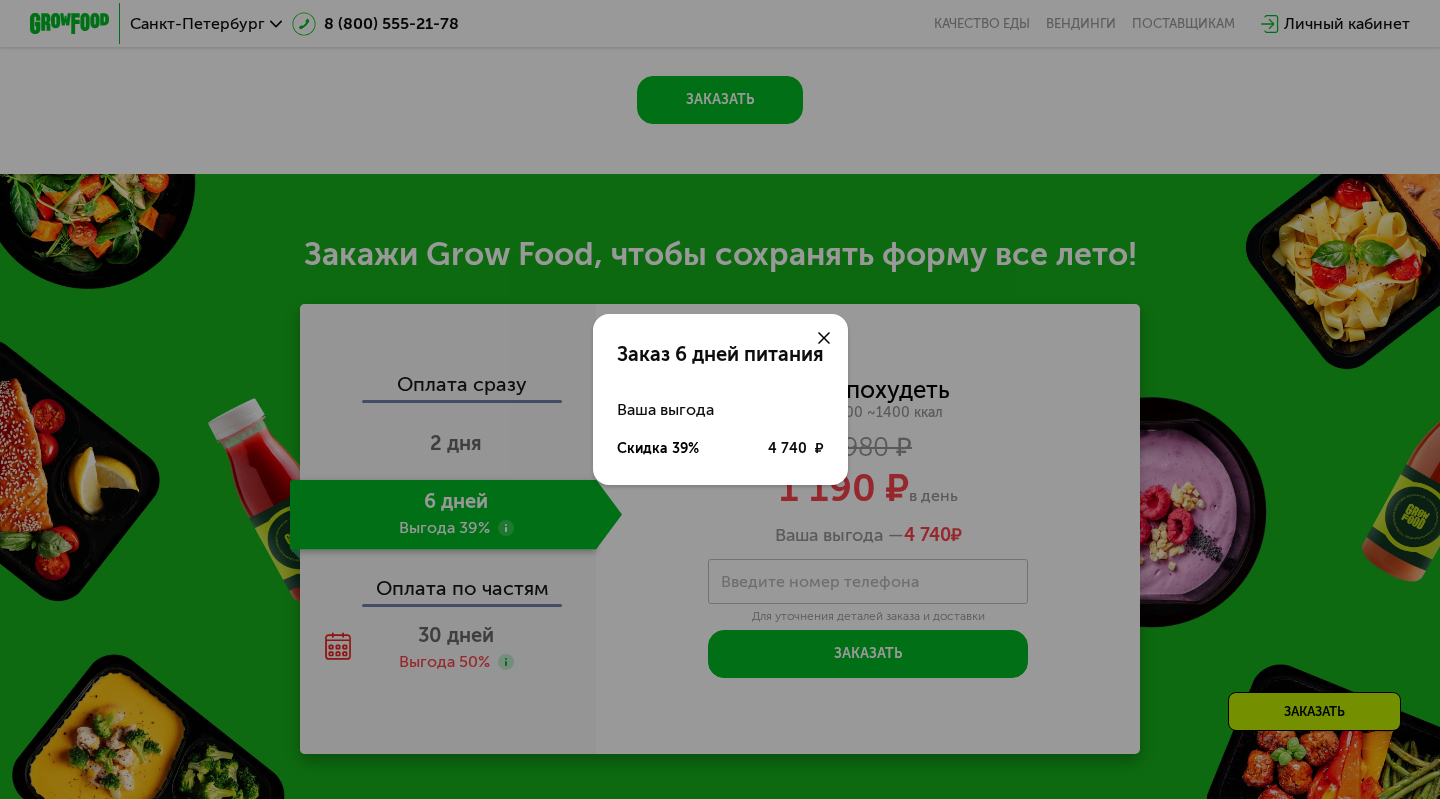 click 